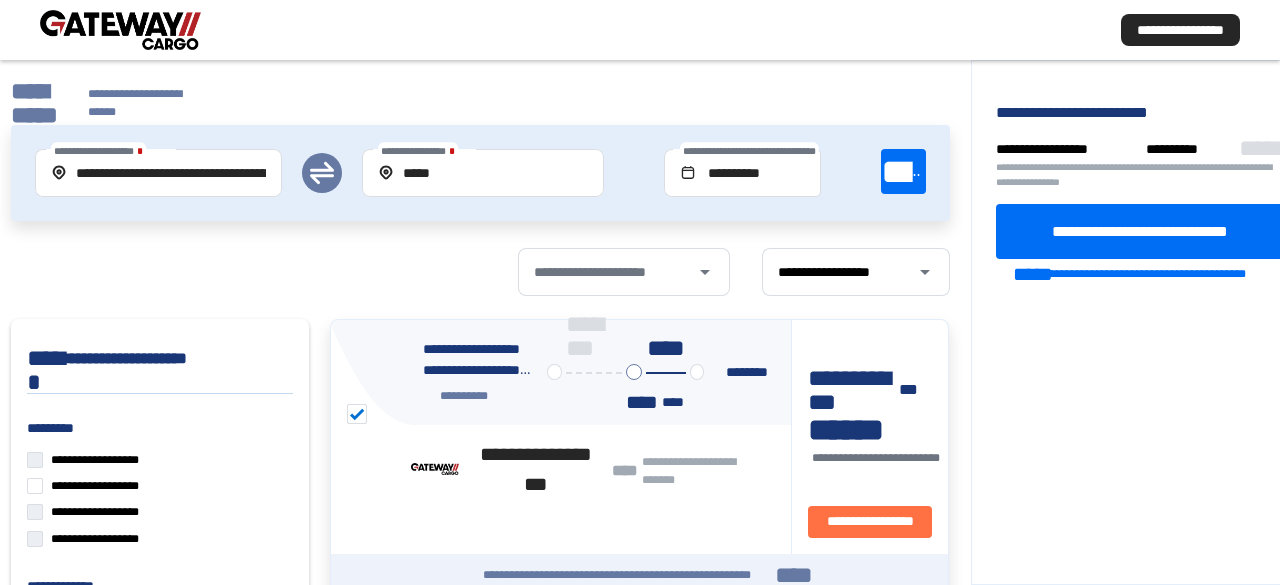 scroll, scrollTop: 0, scrollLeft: 0, axis: both 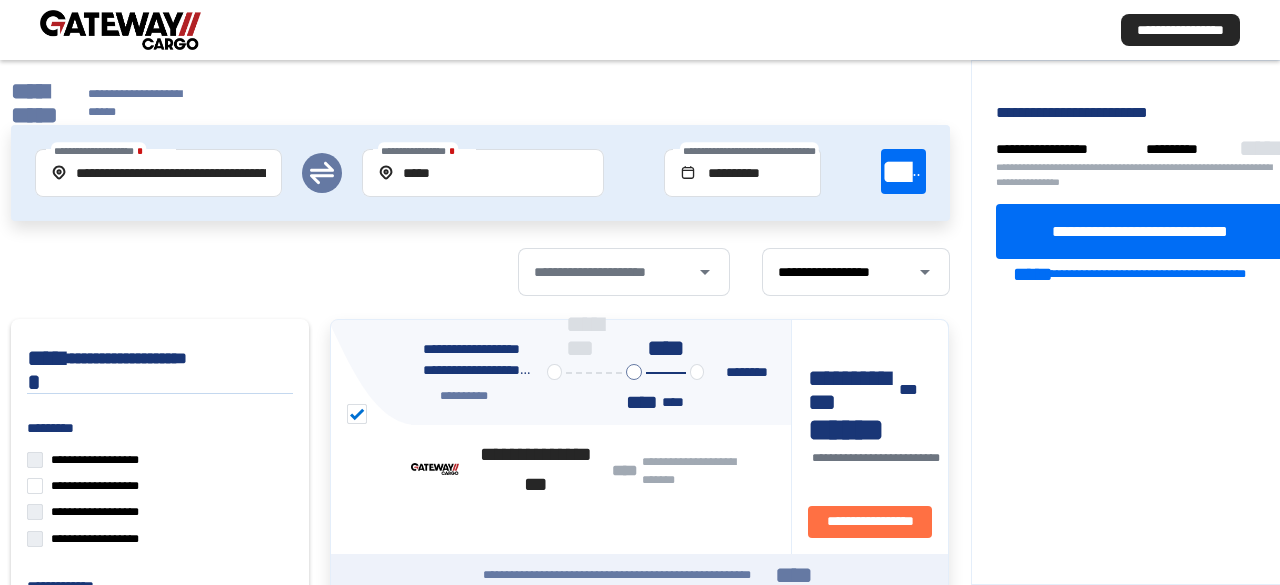 click on "**********" 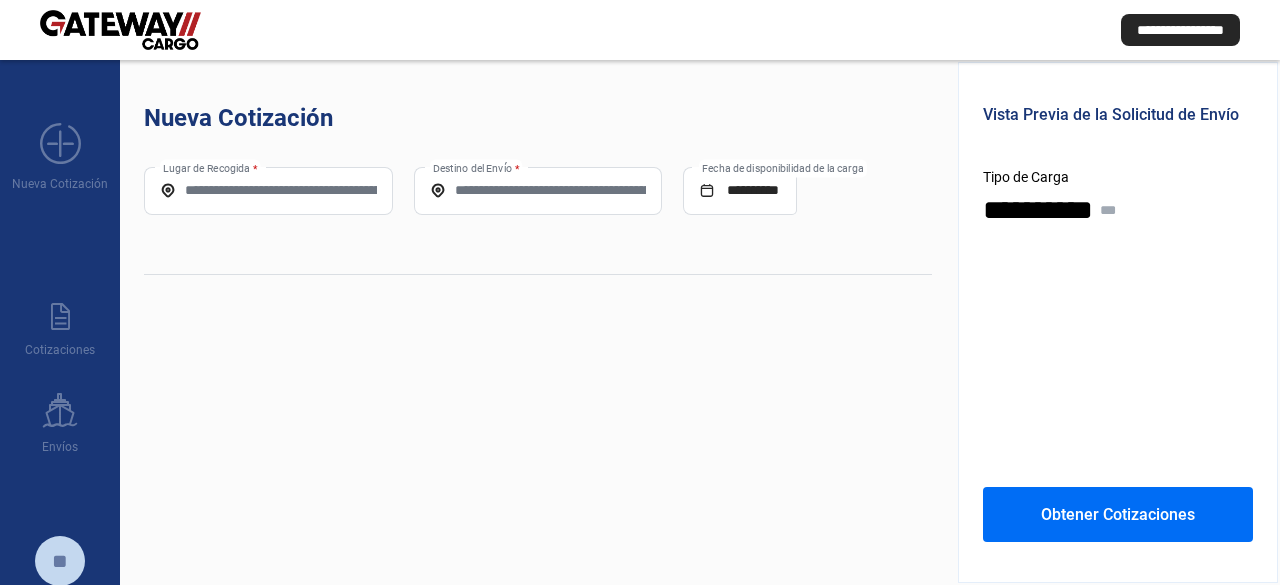 click on "Lugar de Recogida *" at bounding box center [268, 190] 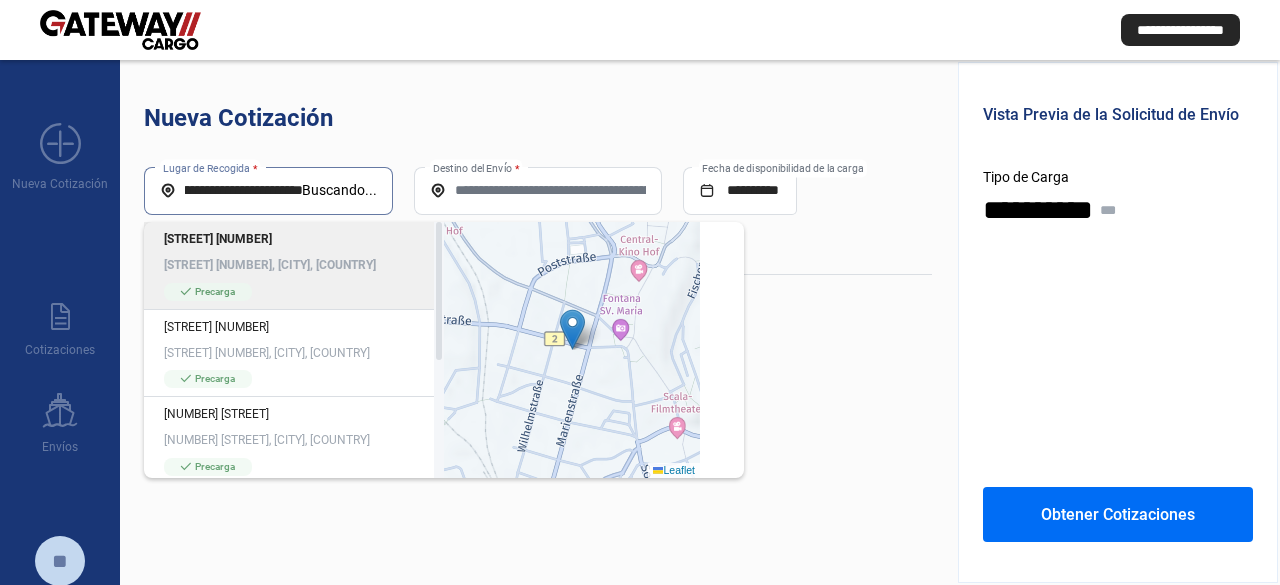 scroll, scrollTop: 0, scrollLeft: 0, axis: both 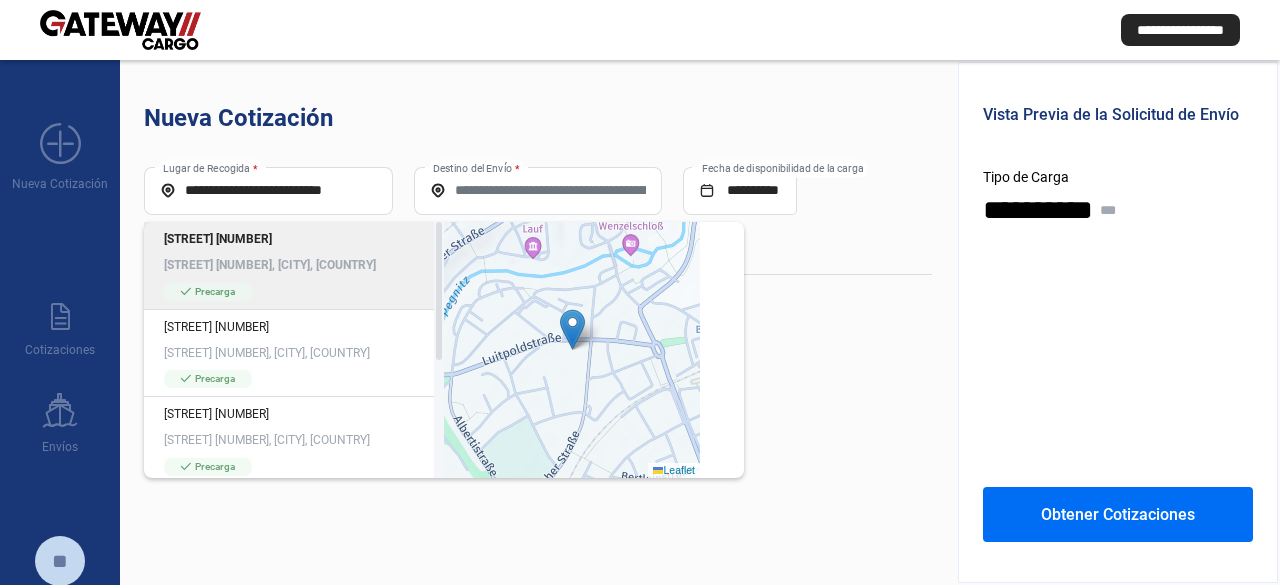 click on "[STREET] [NUMBER], [CITY], [COUNTRY]" 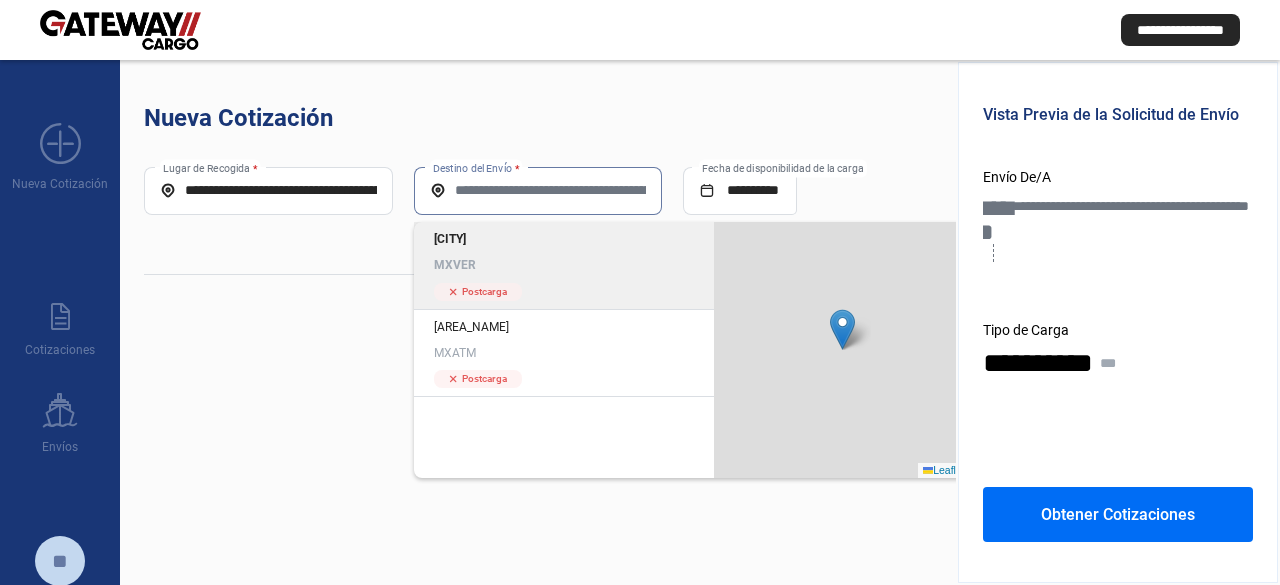 click on "Destino del Envío *" at bounding box center [538, 190] 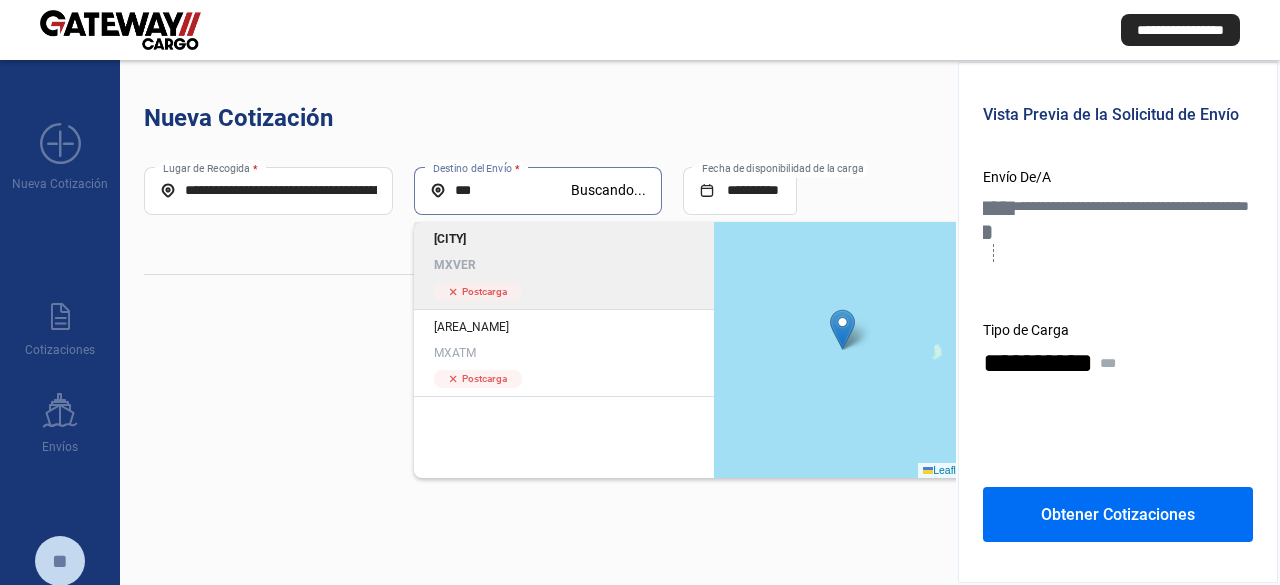 click on "MXVER" 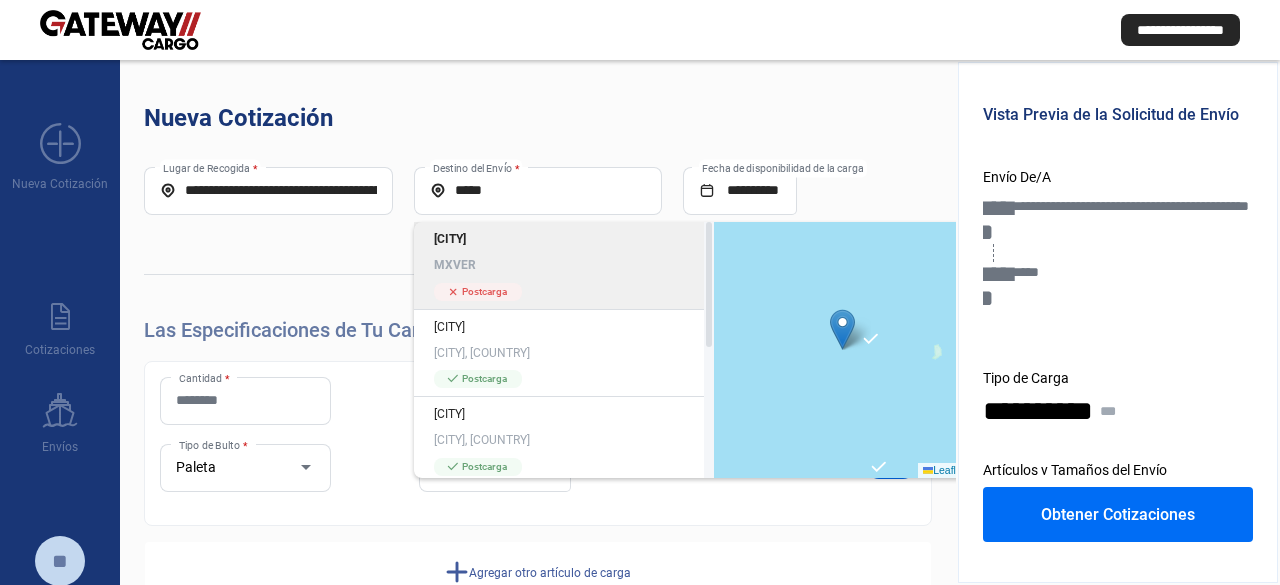 click on "[CITY]" 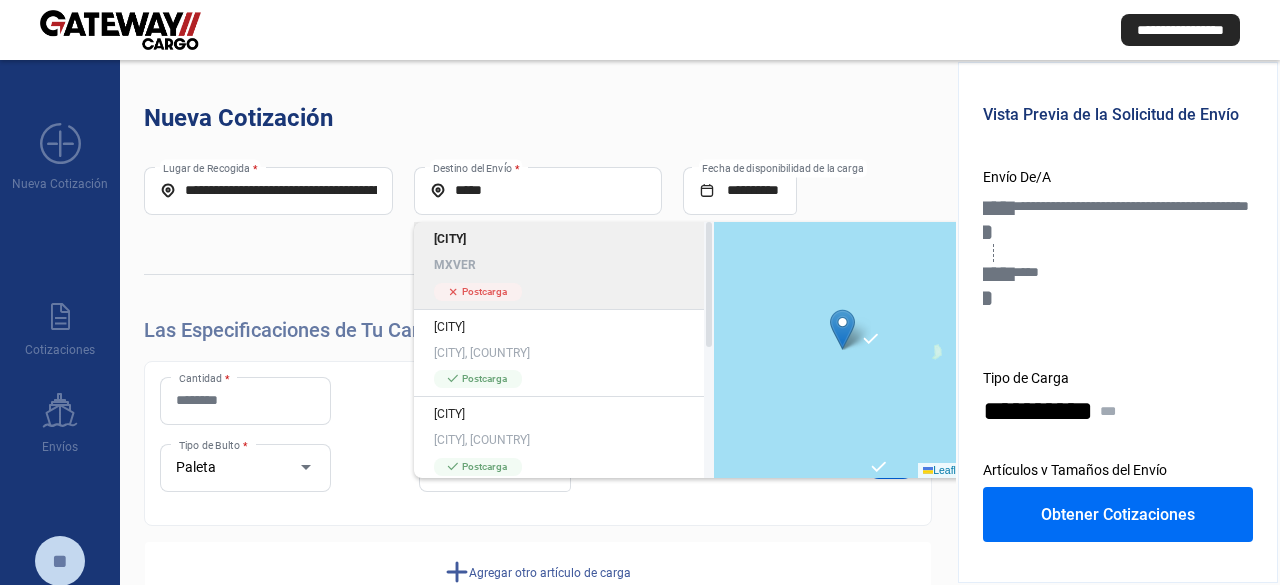 type on "*****" 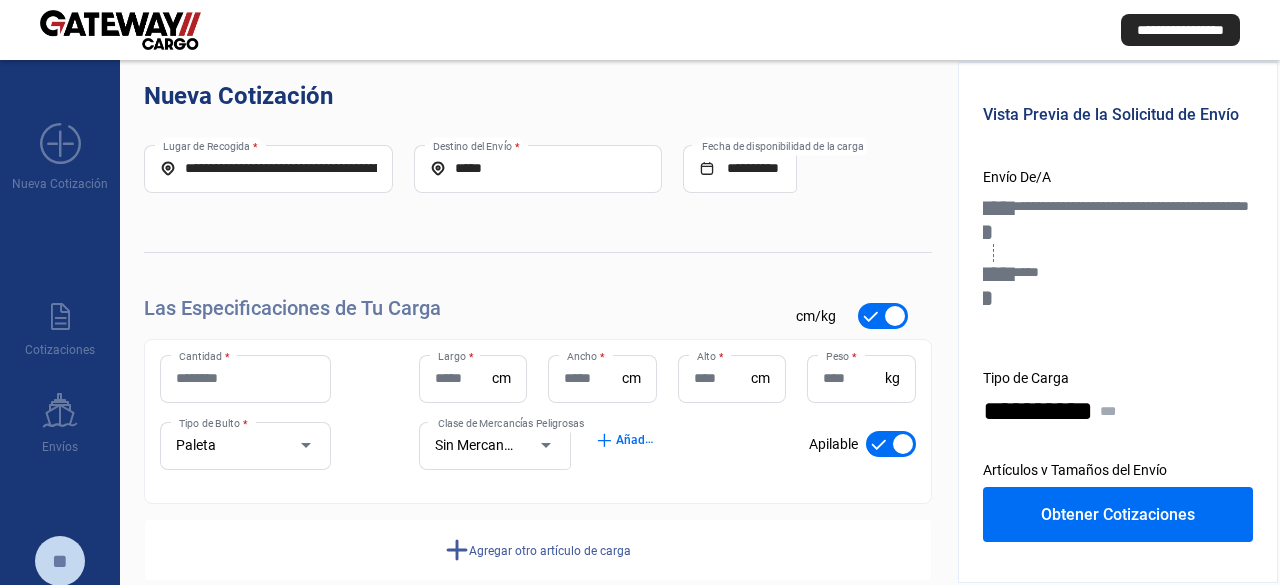 scroll, scrollTop: 57, scrollLeft: 0, axis: vertical 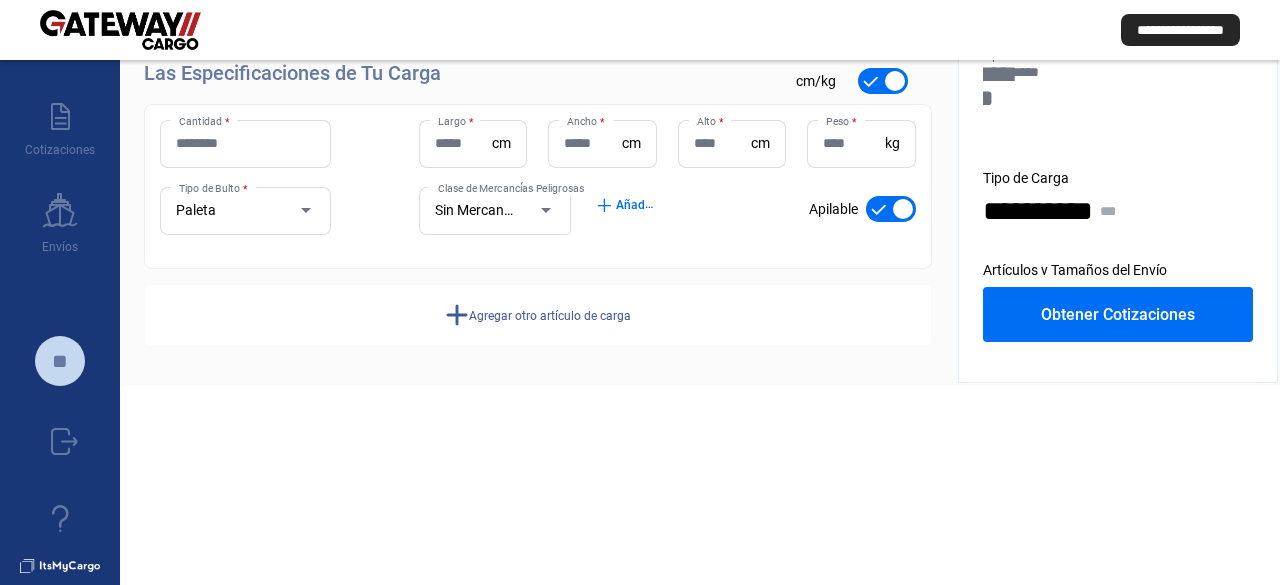 click on "Agregar otro artículo de carga" 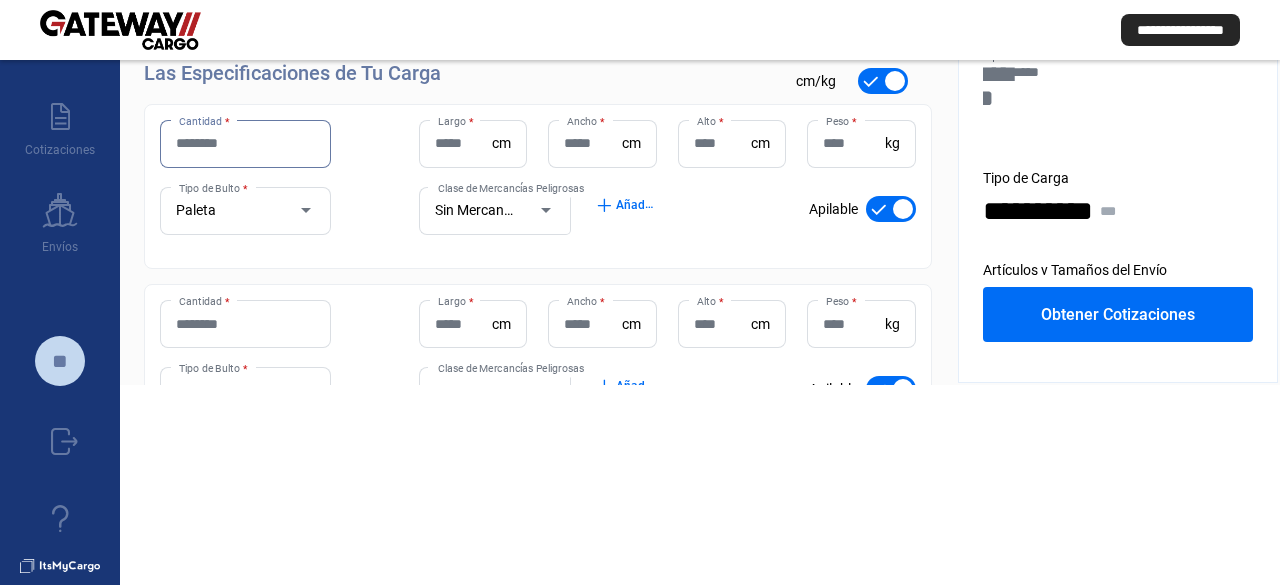 click on "Cantidad *" at bounding box center (245, 143) 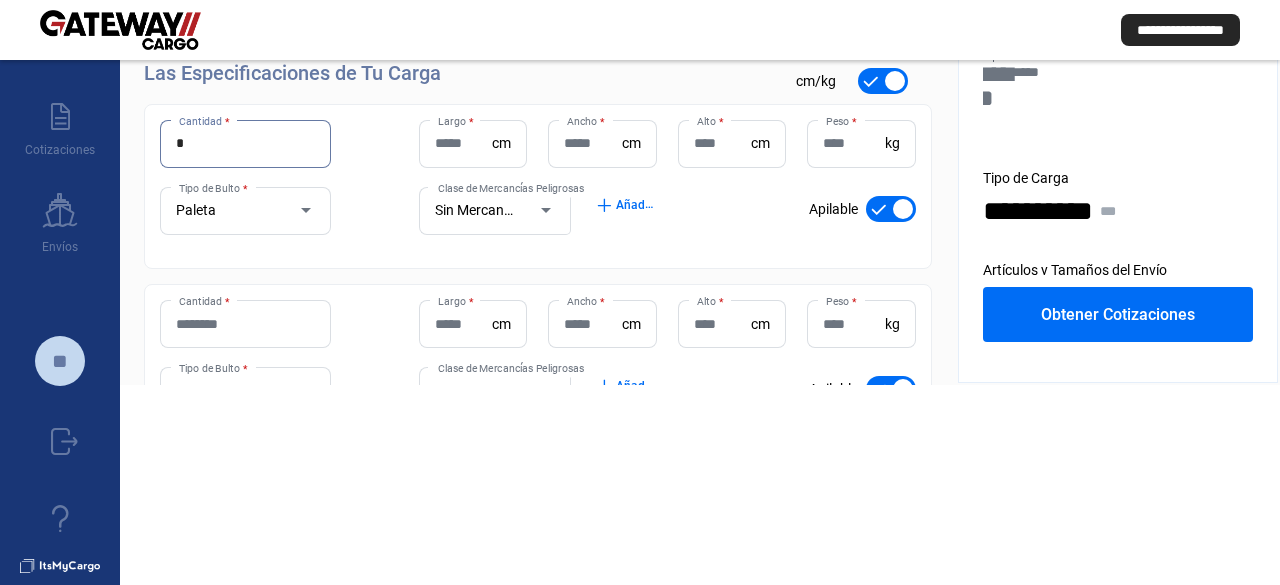 type on "*" 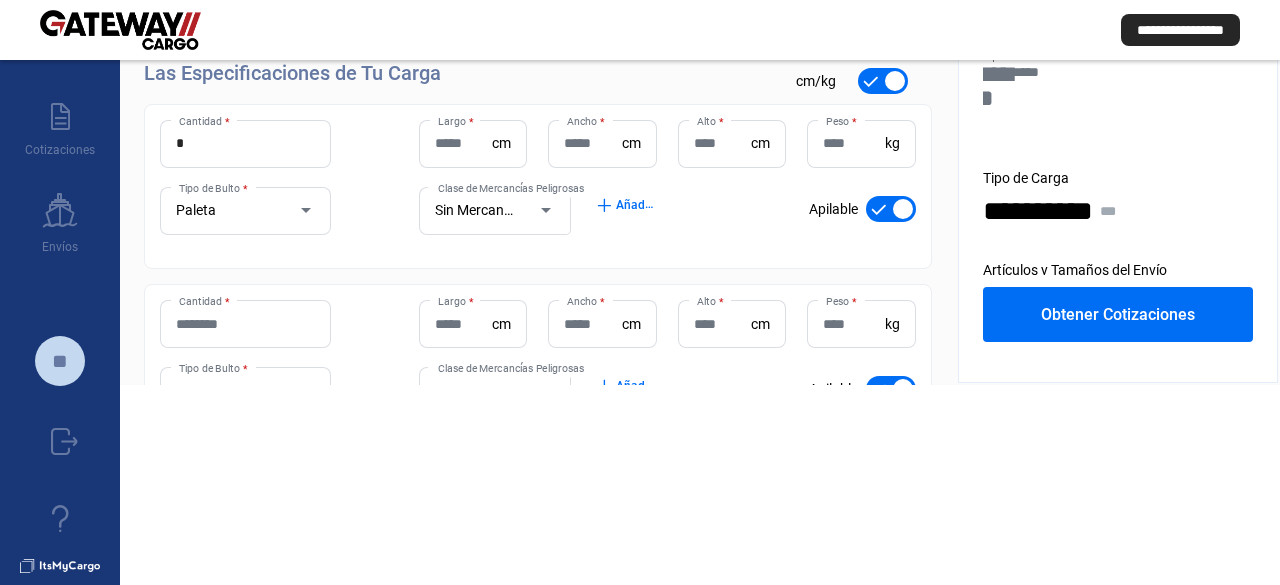 click on "Largo  *" 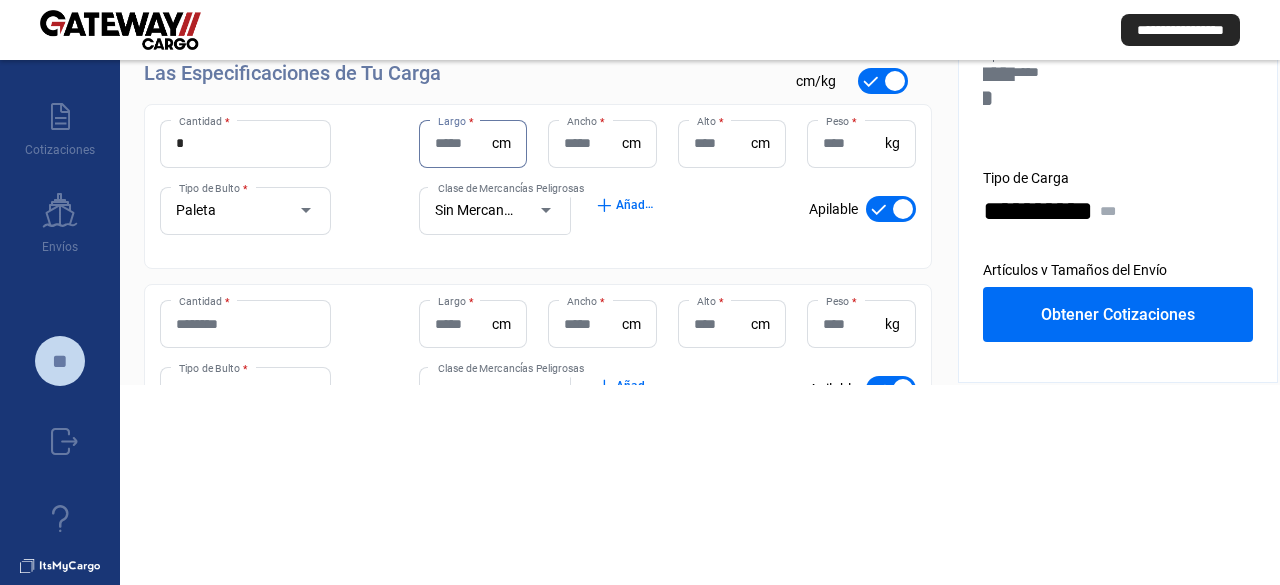 click on "Largo  *" at bounding box center [463, 143] 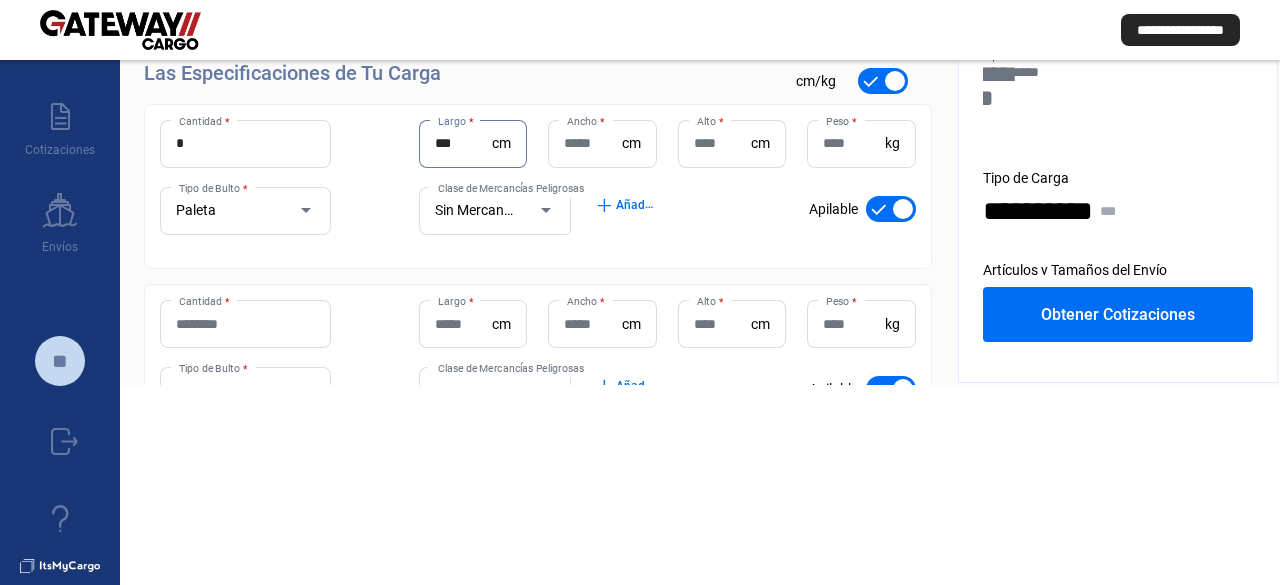 type on "***" 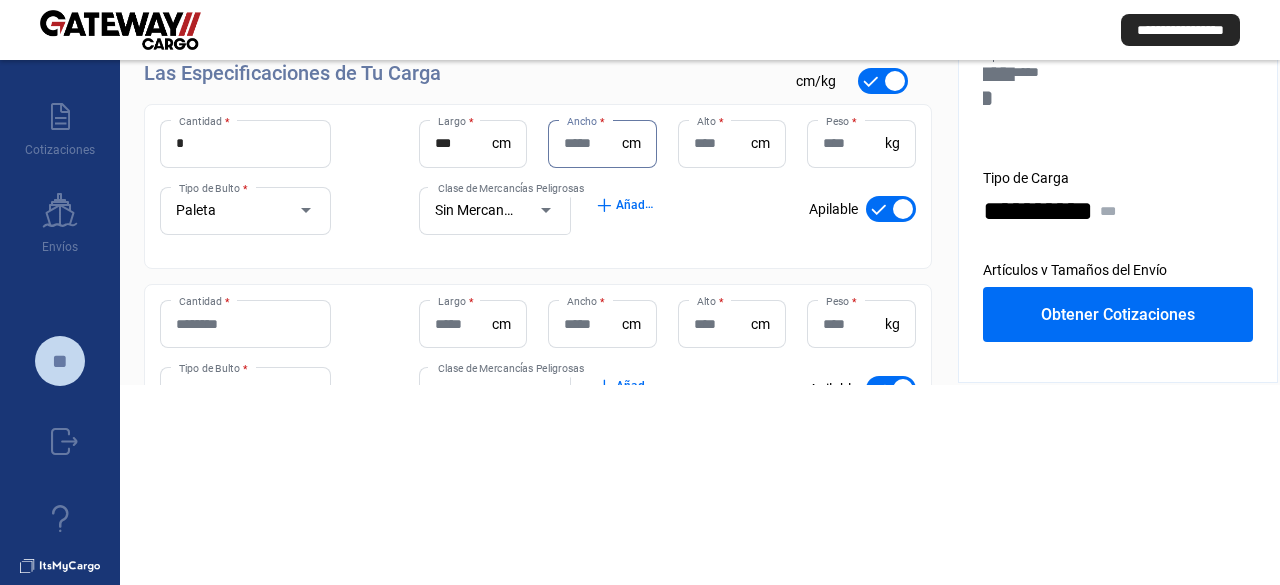 click on "Ancho  *" at bounding box center (592, 143) 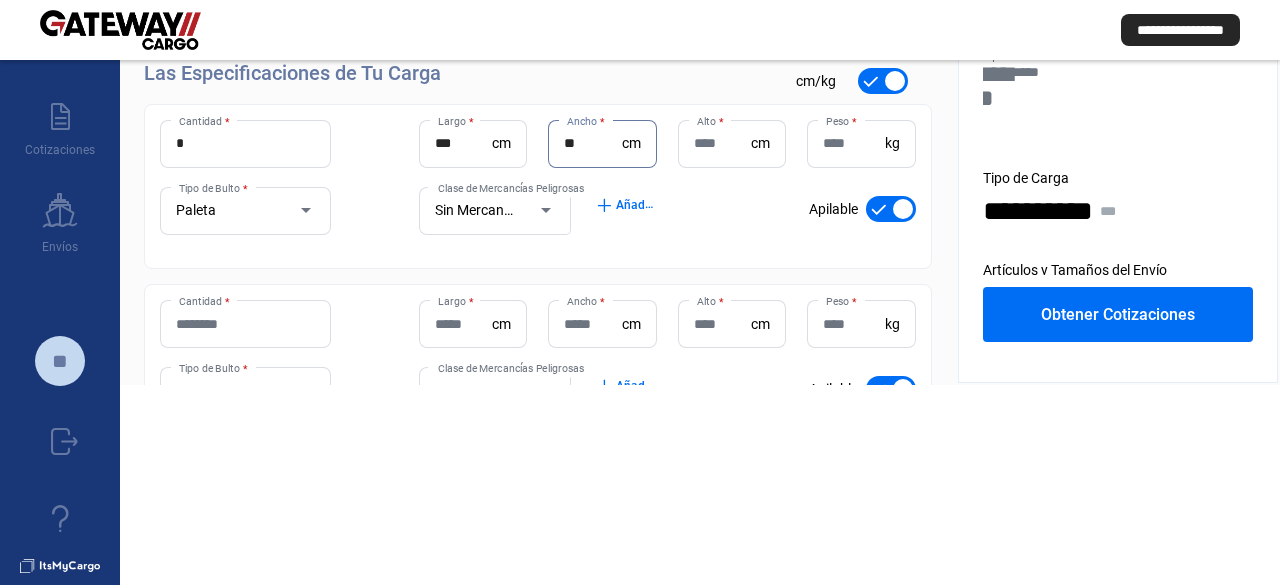 type on "**" 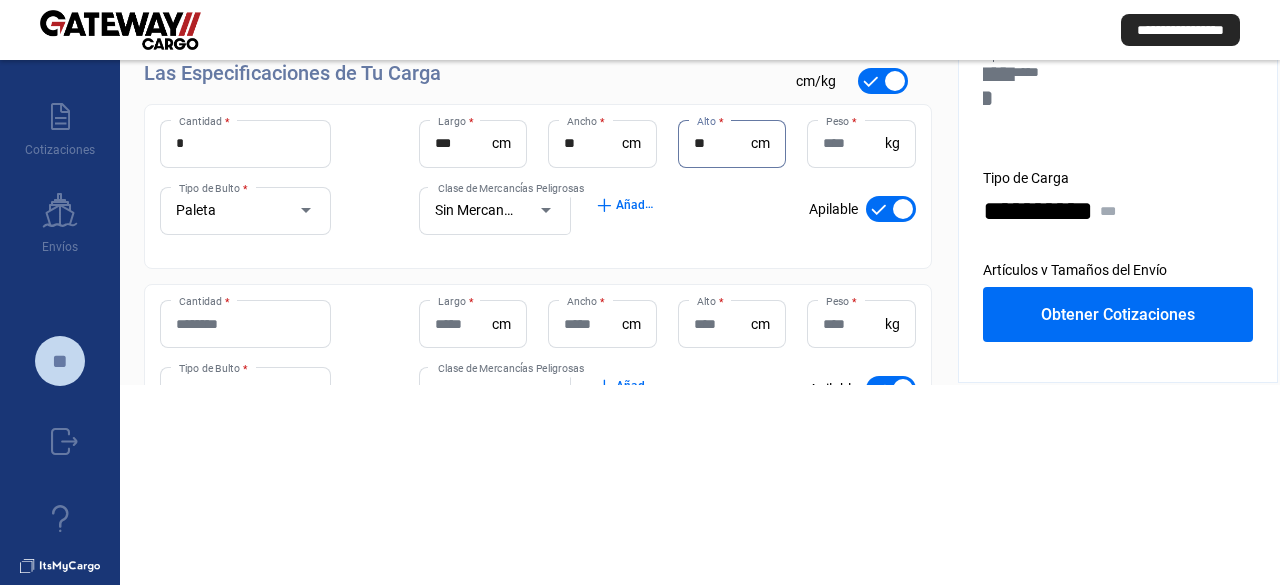type on "**" 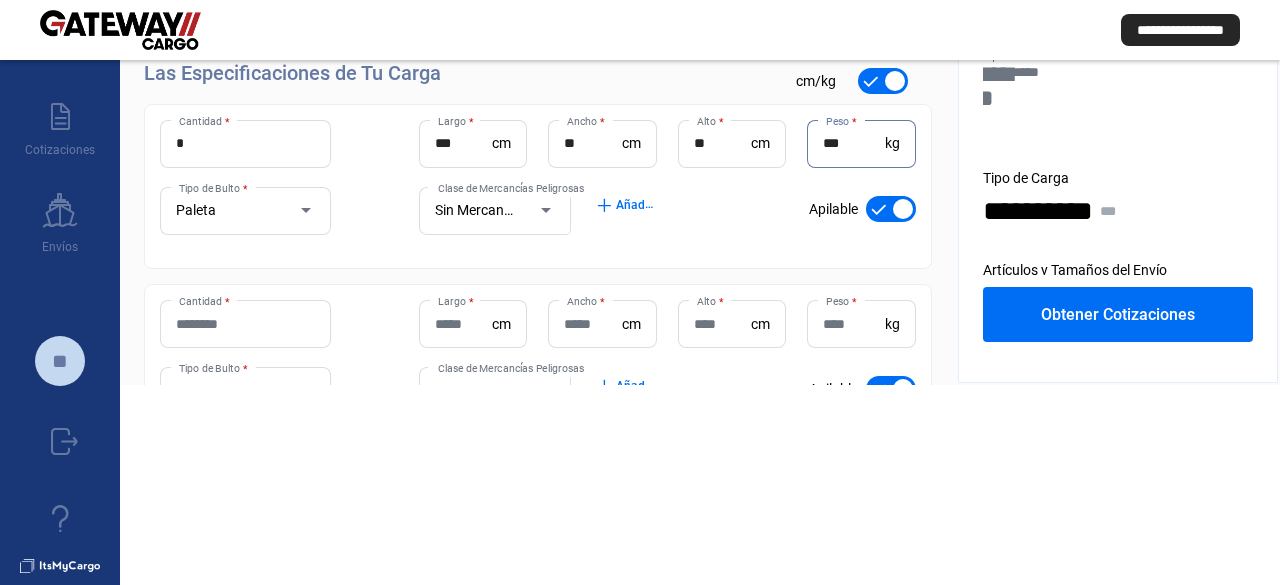 type on "***" 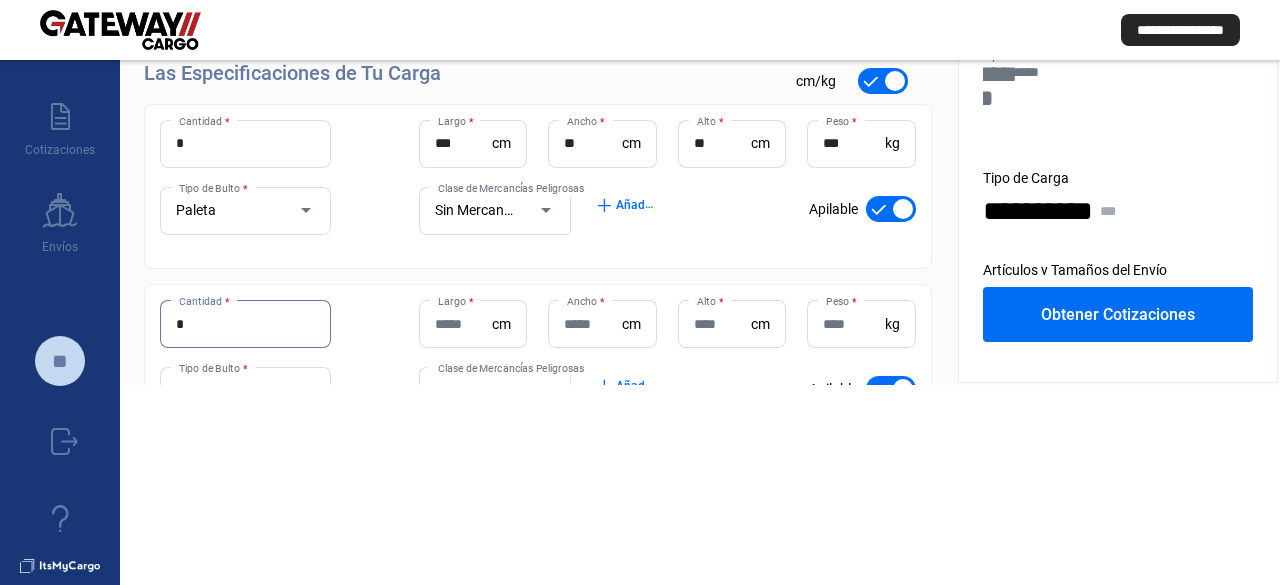 type on "*" 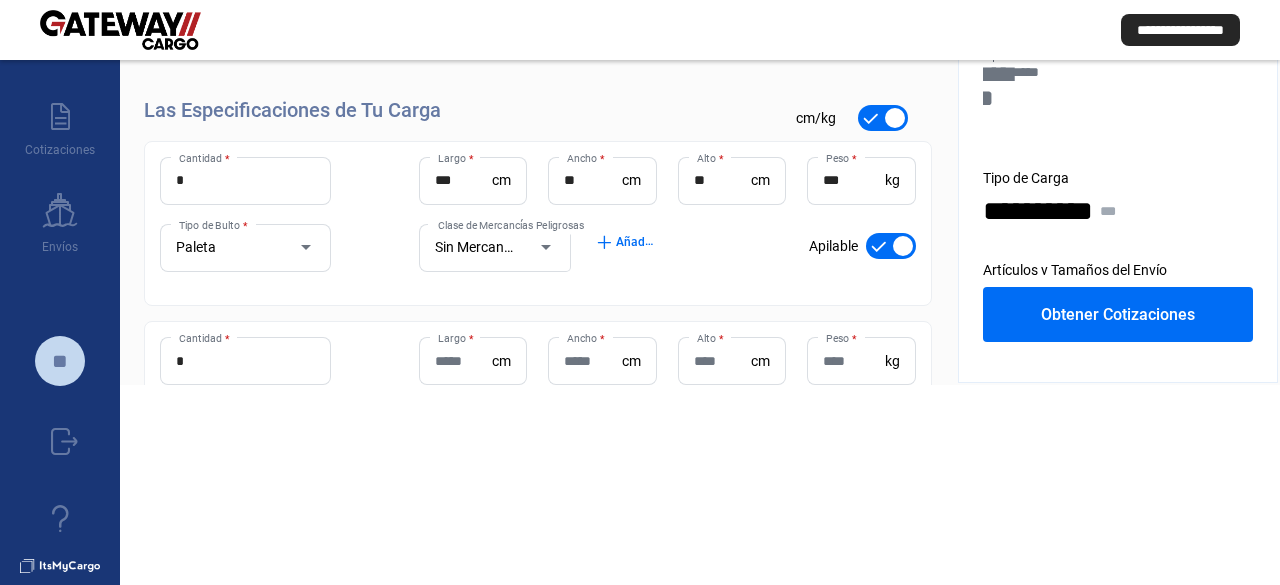 scroll, scrollTop: 0, scrollLeft: 0, axis: both 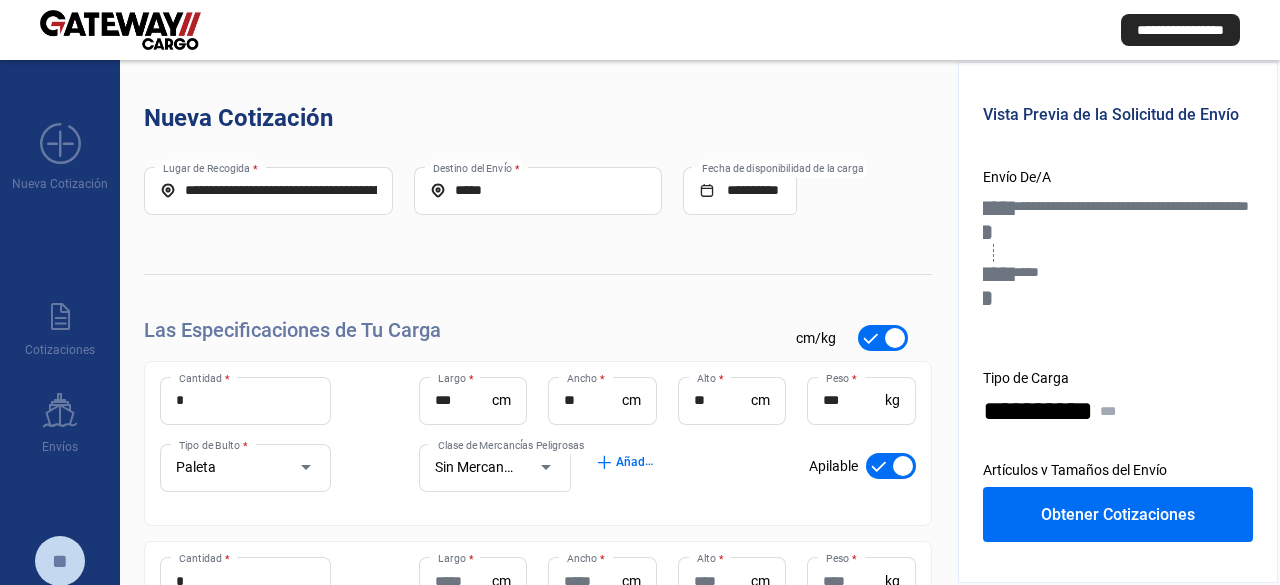 click on "**********" 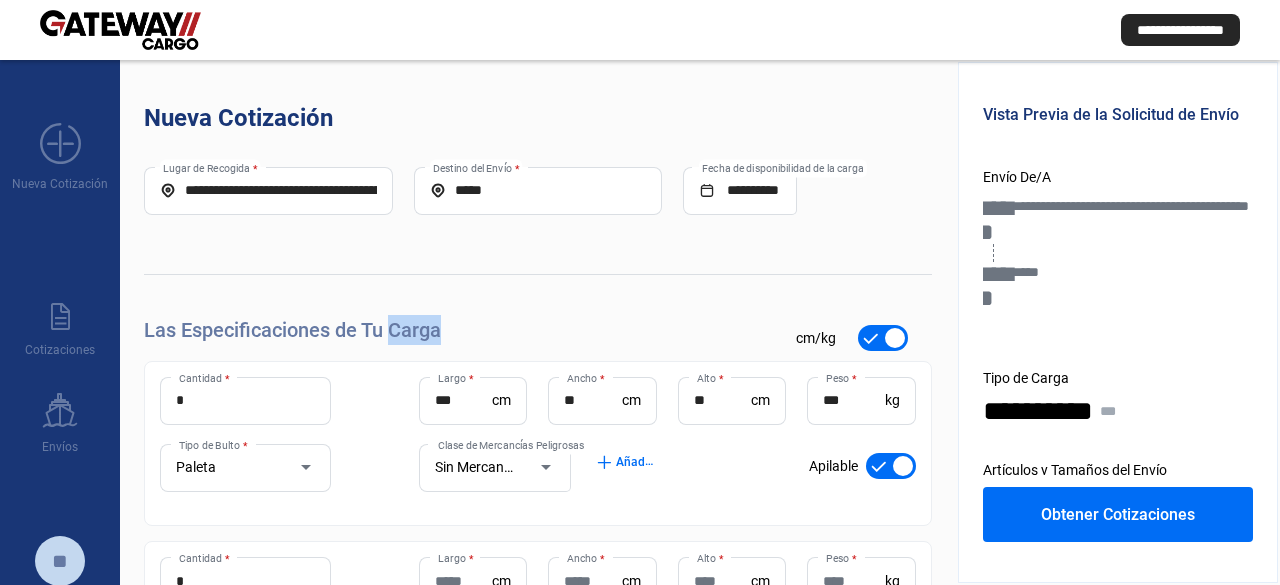 click on "**********" 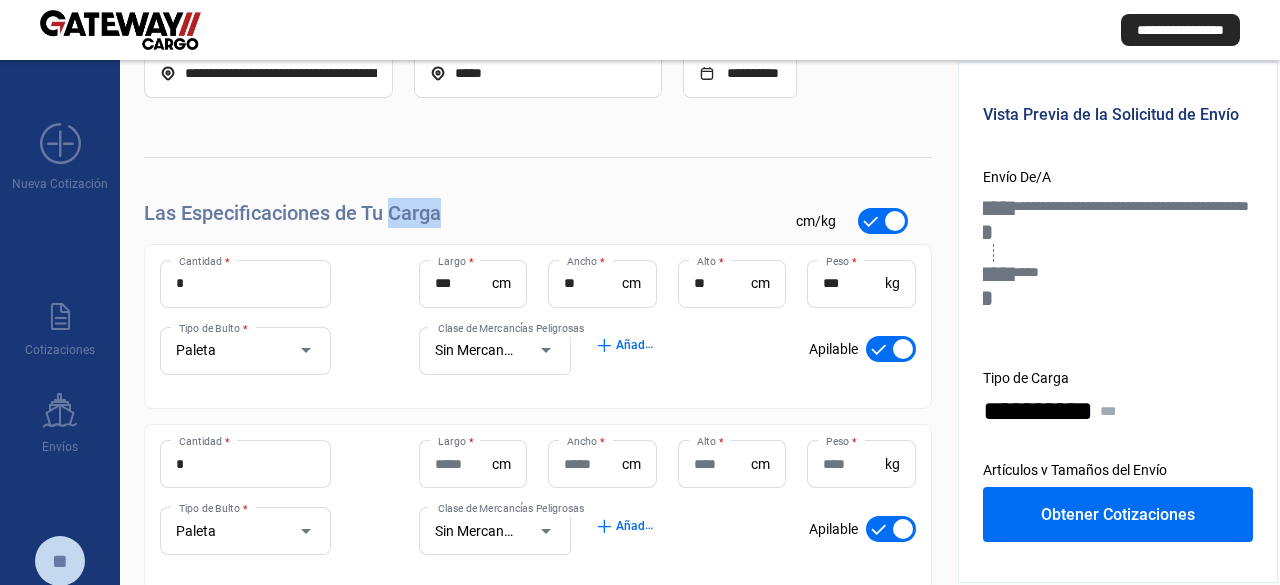 scroll, scrollTop: 237, scrollLeft: 0, axis: vertical 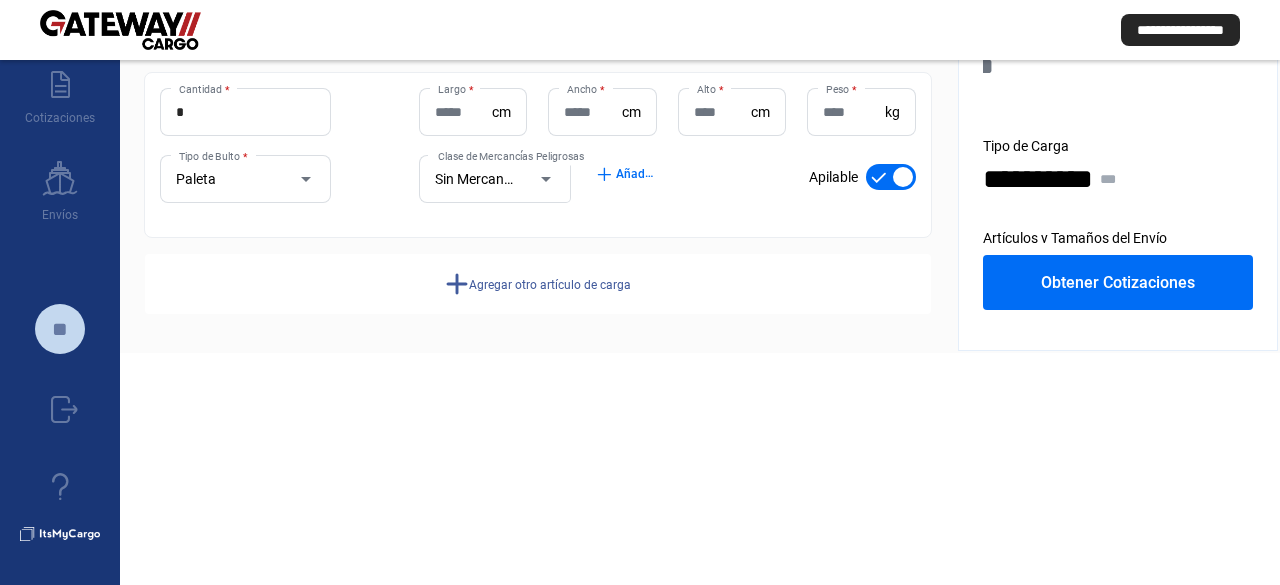 click on "Agregar otro artículo de carga" 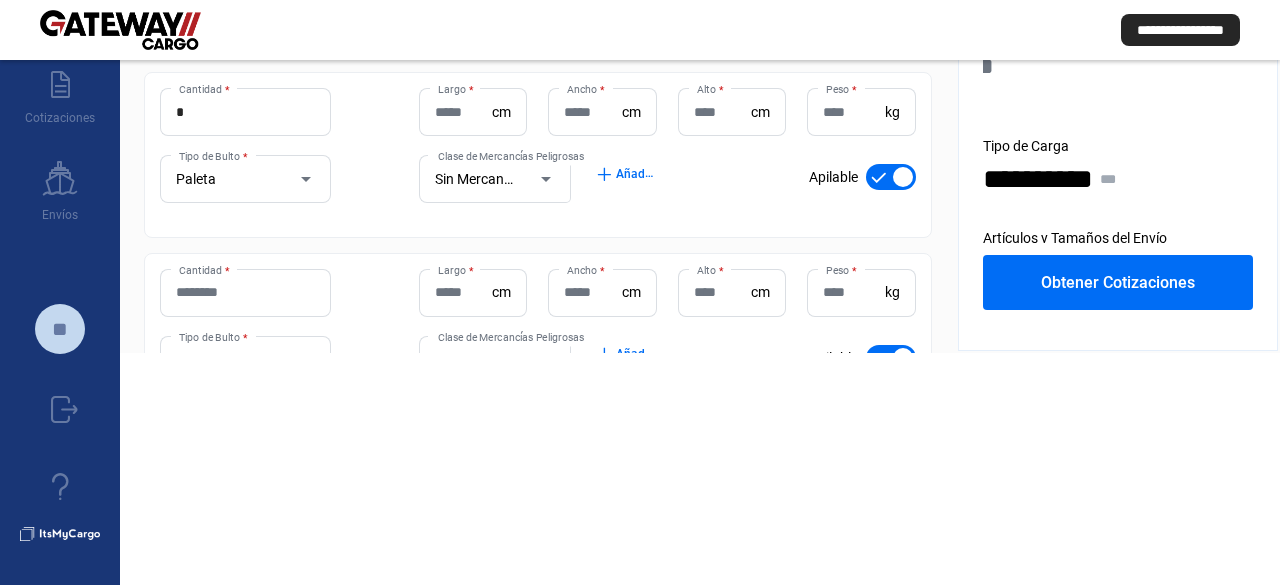 click on "*  Cantidad * Largo  * cm Ancho  * cm Alto  * cm Peso  * kg Paleta Tipo de Bulto * Sin Mercancías Peligrosas Clase de Mercancías Peligrosas add  Añadir Códigos HS check_mark    Apilable" 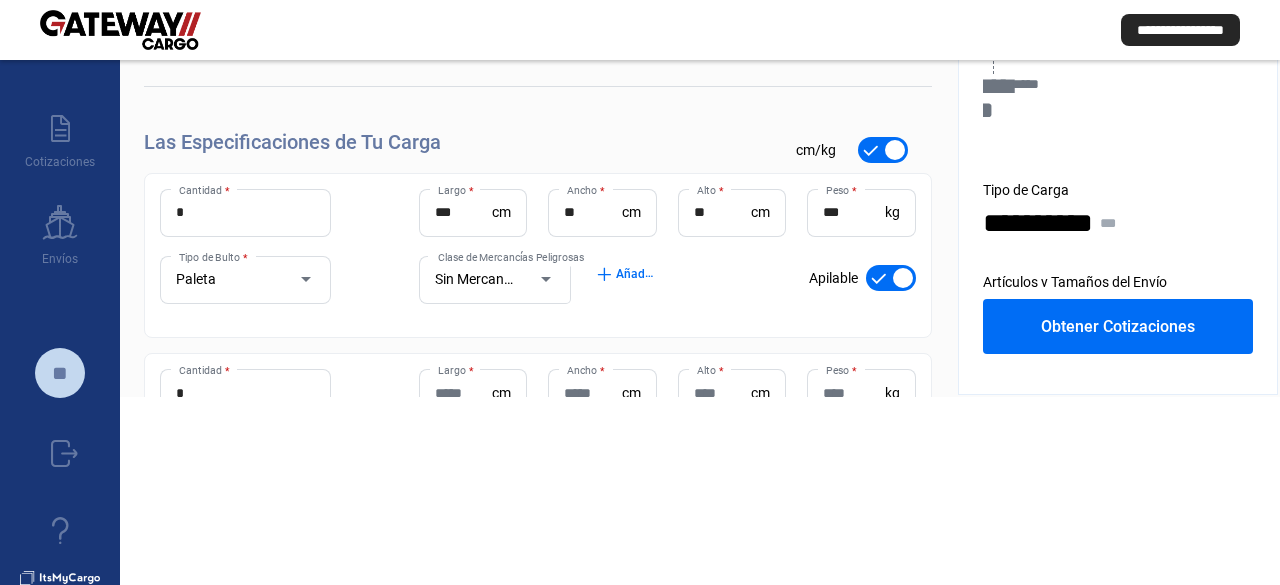scroll, scrollTop: 232, scrollLeft: 0, axis: vertical 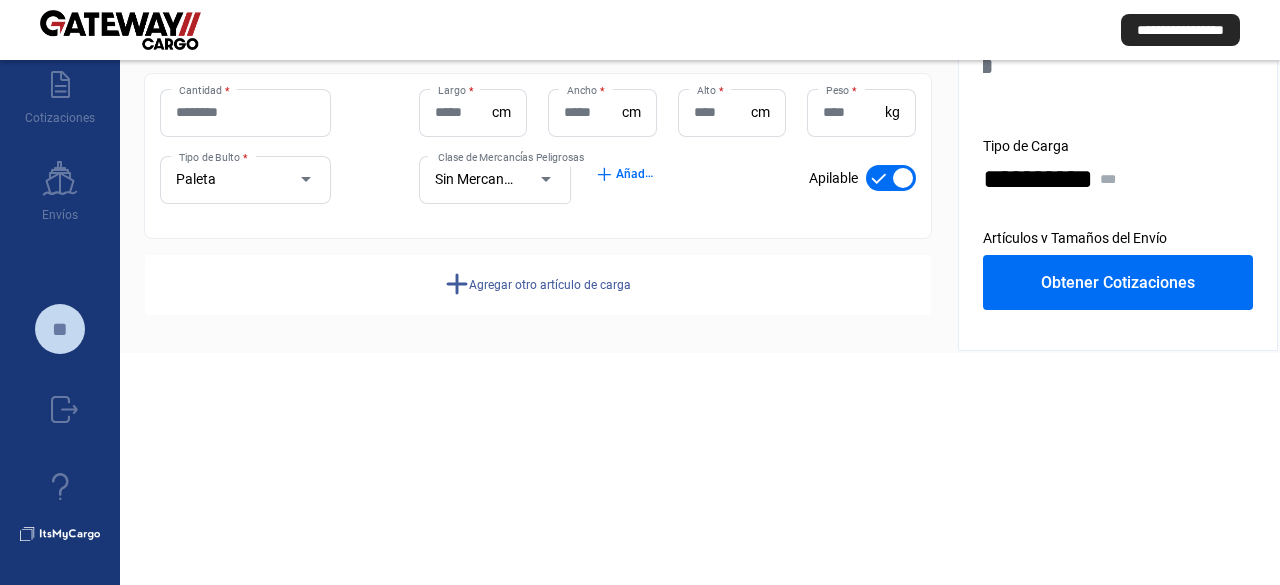 click on "Agregar otro artículo de carga" 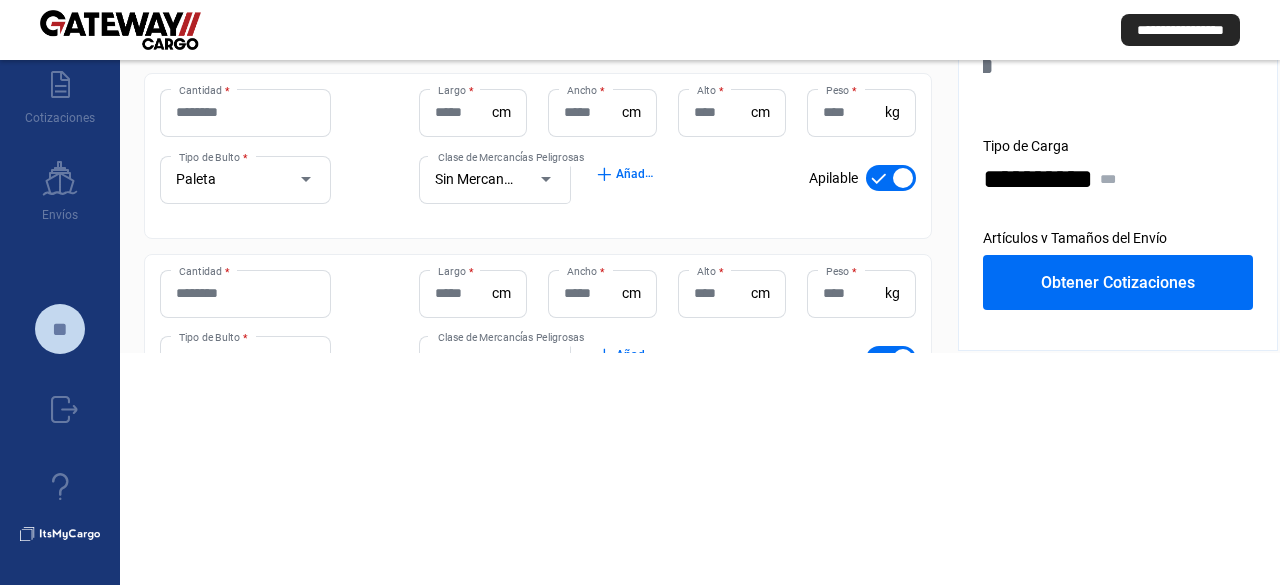 scroll, scrollTop: 597, scrollLeft: 0, axis: vertical 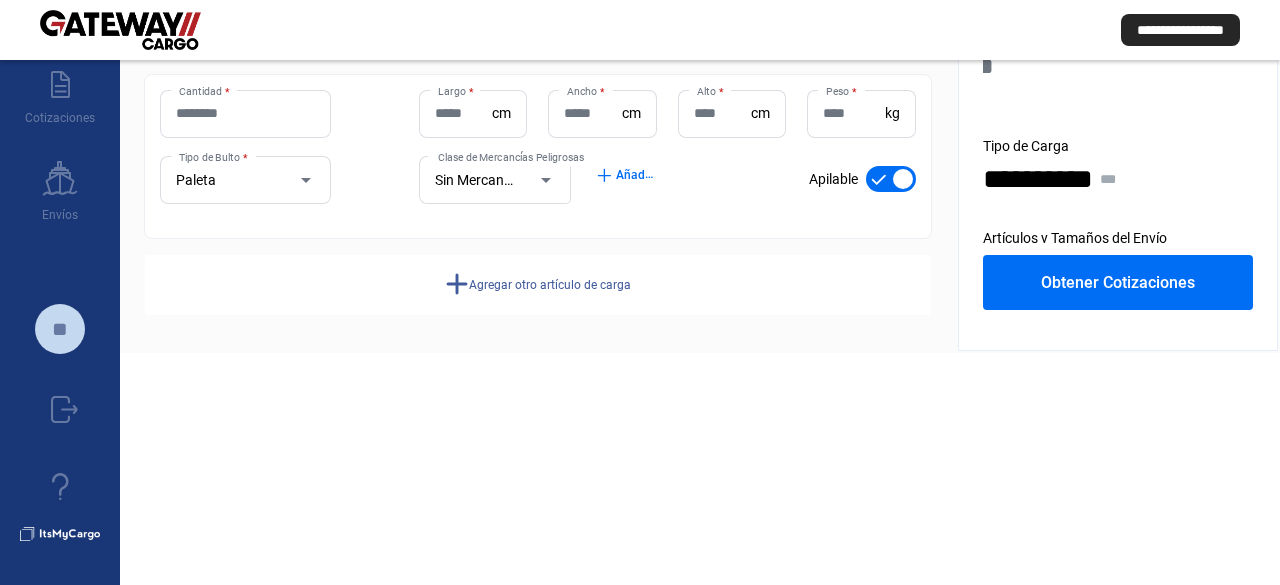 click on "Agregar otro artículo de carga" 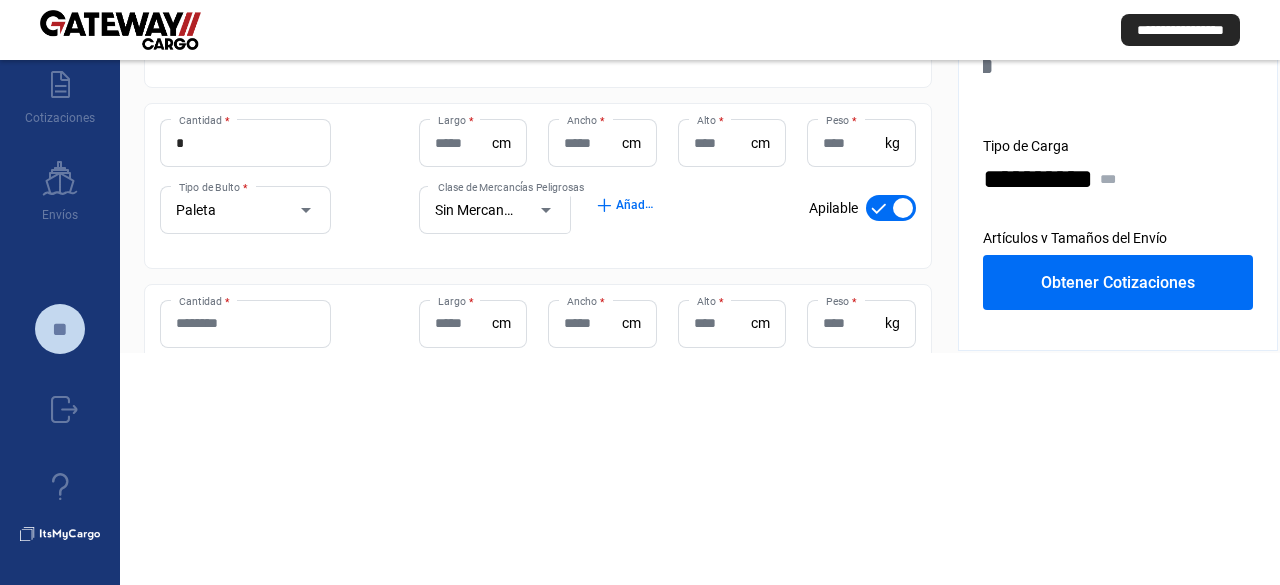 scroll, scrollTop: 300, scrollLeft: 0, axis: vertical 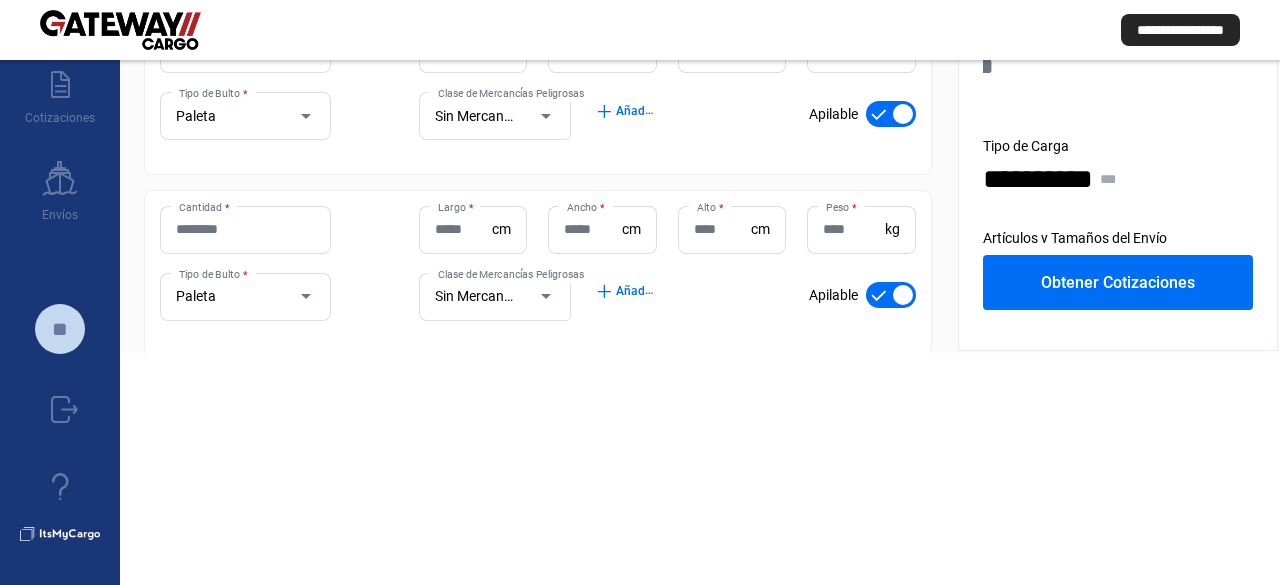 click on "**********" at bounding box center [640, 177] 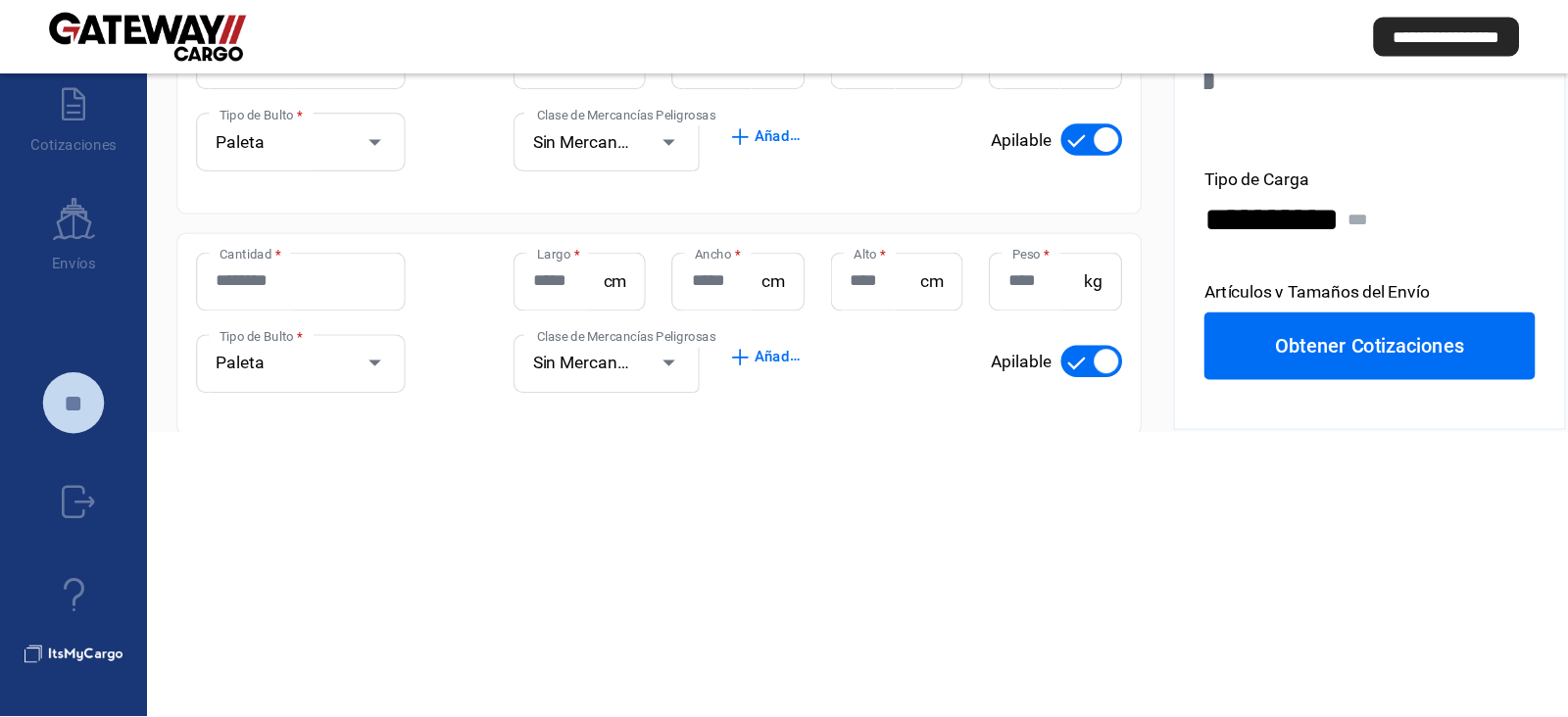 scroll, scrollTop: 84, scrollLeft: 0, axis: vertical 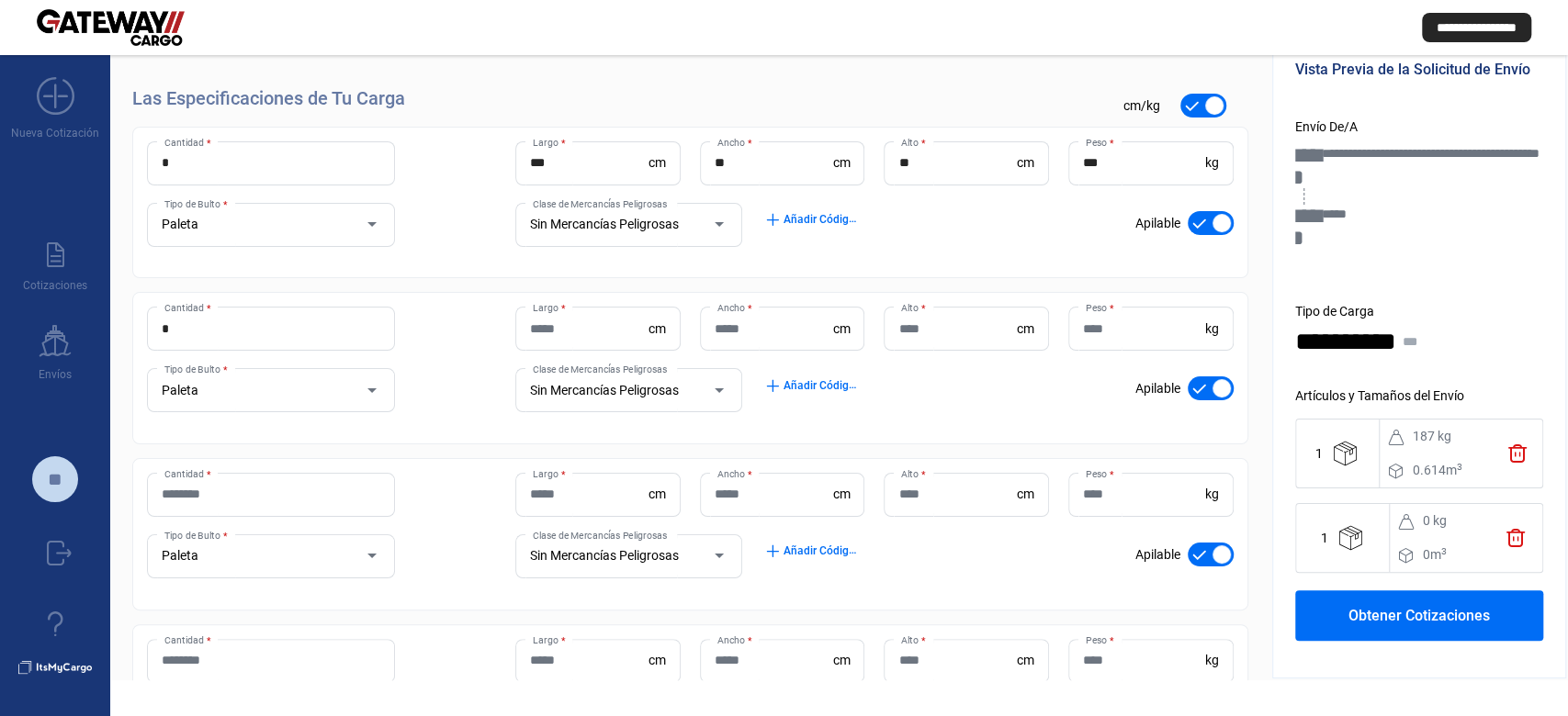 click on "Cantidad *" at bounding box center [271, 494] 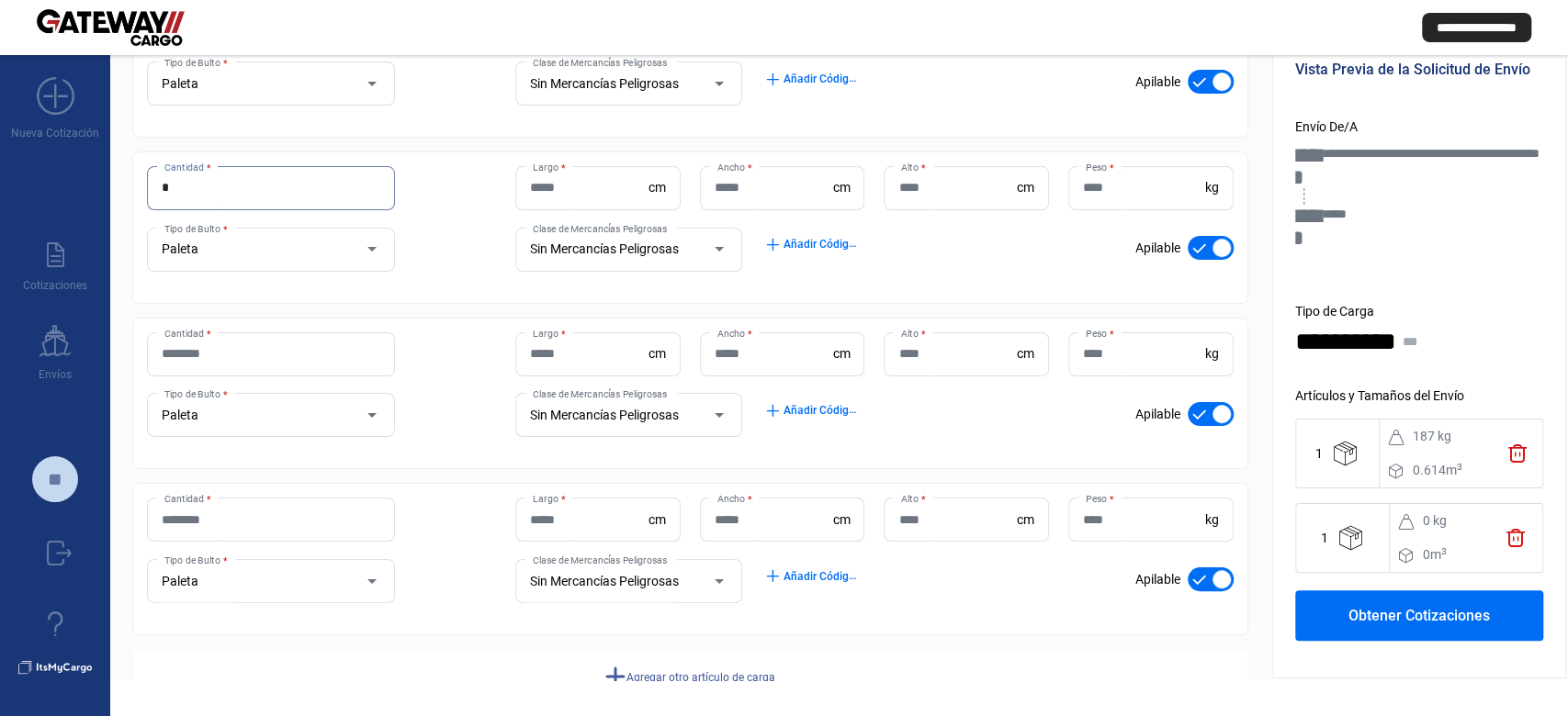 scroll, scrollTop: 536, scrollLeft: 0, axis: vertical 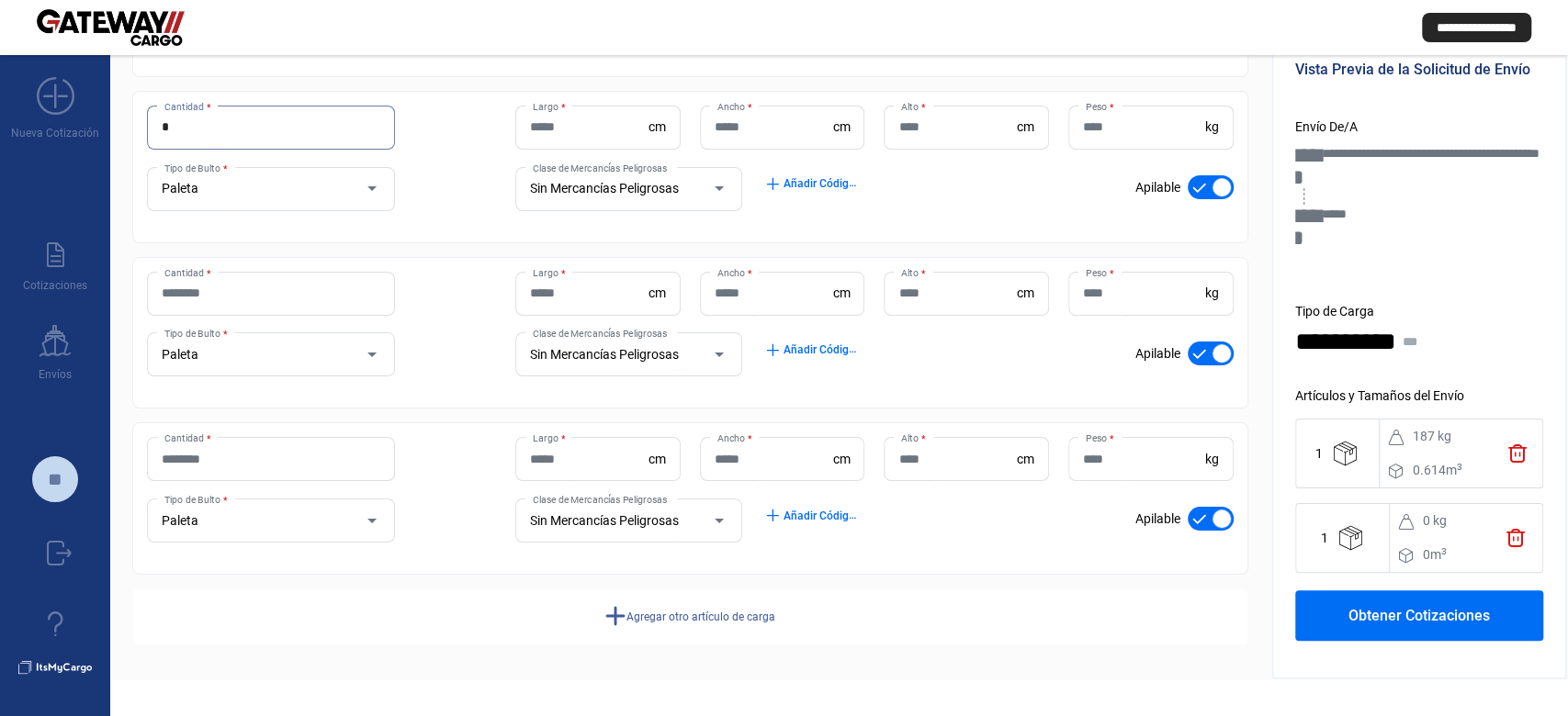 type on "*" 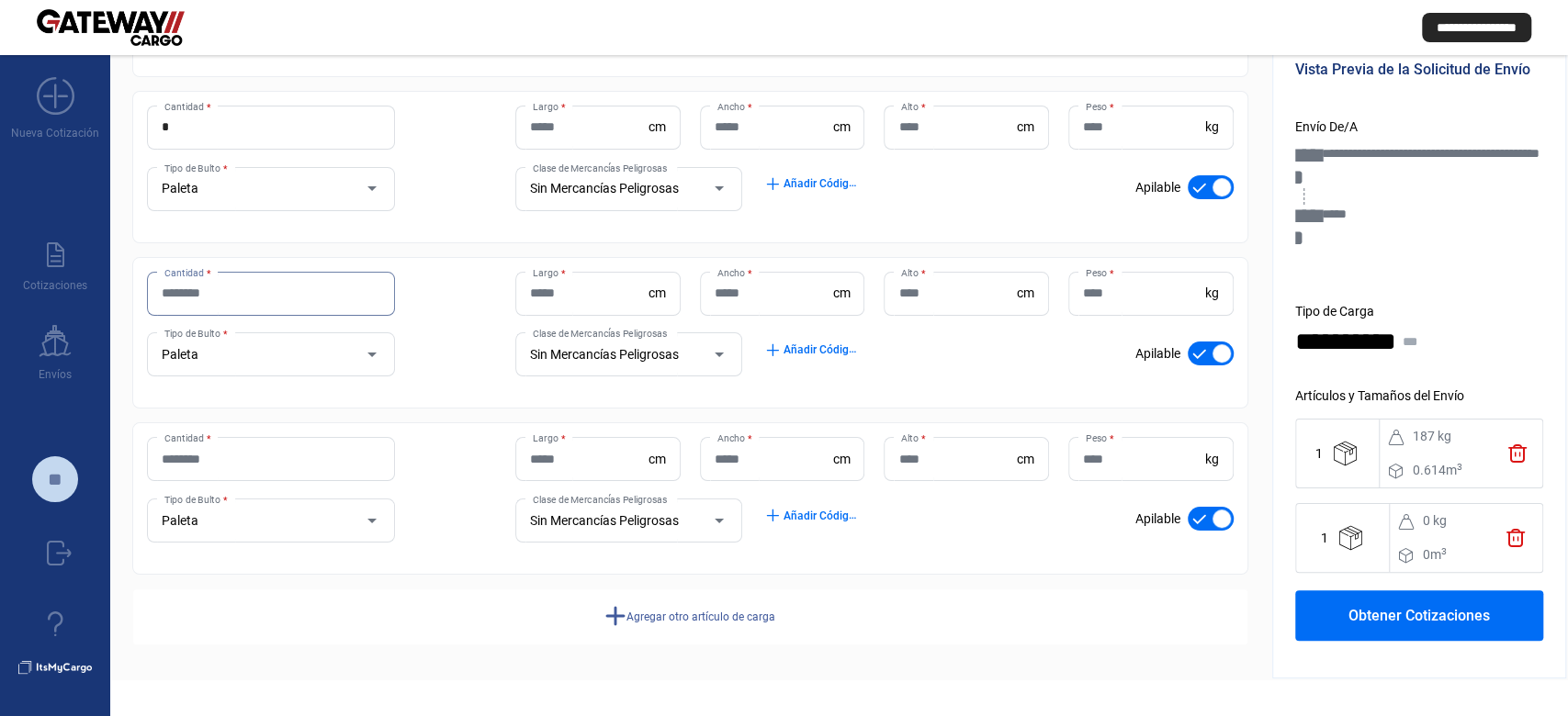 click on "Cantidad *" at bounding box center (271, 293) 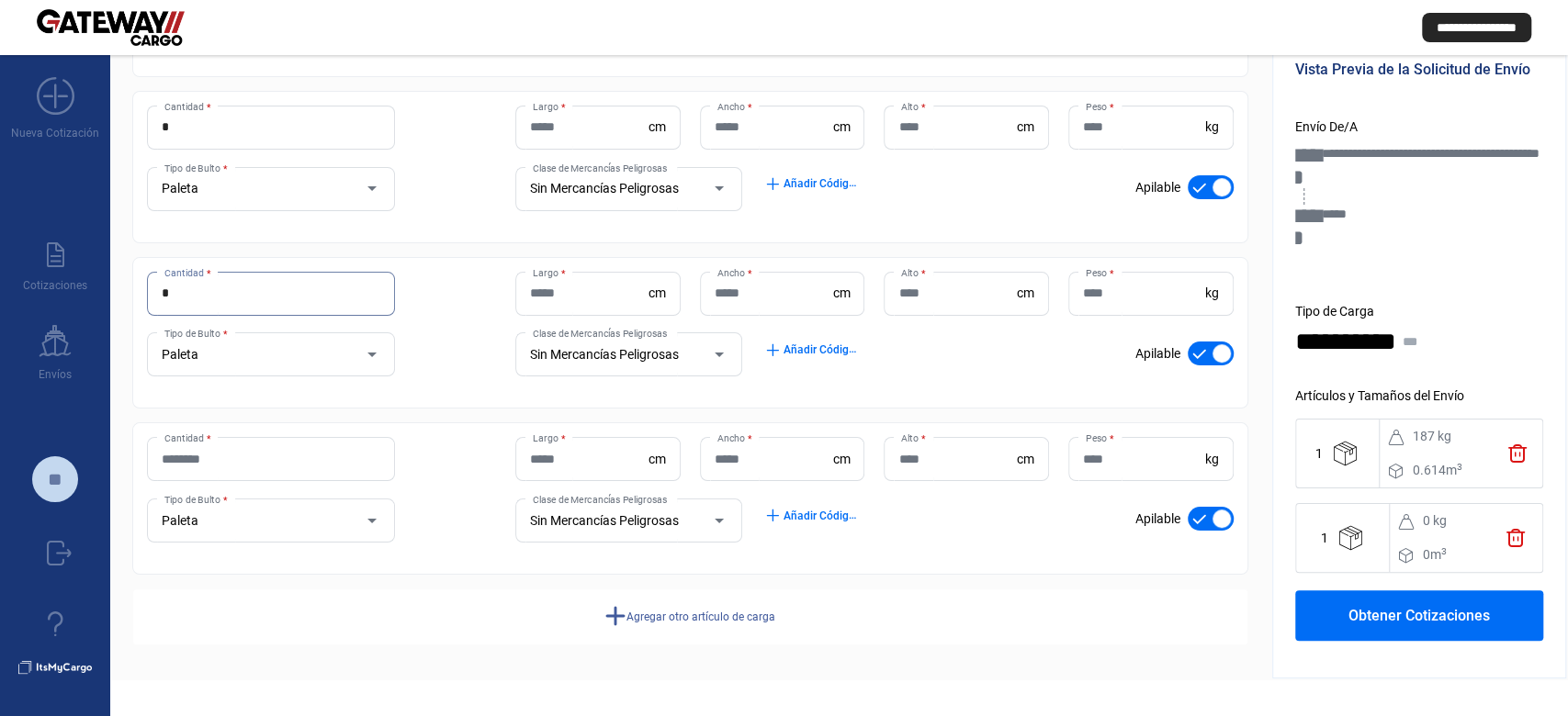 type on "*" 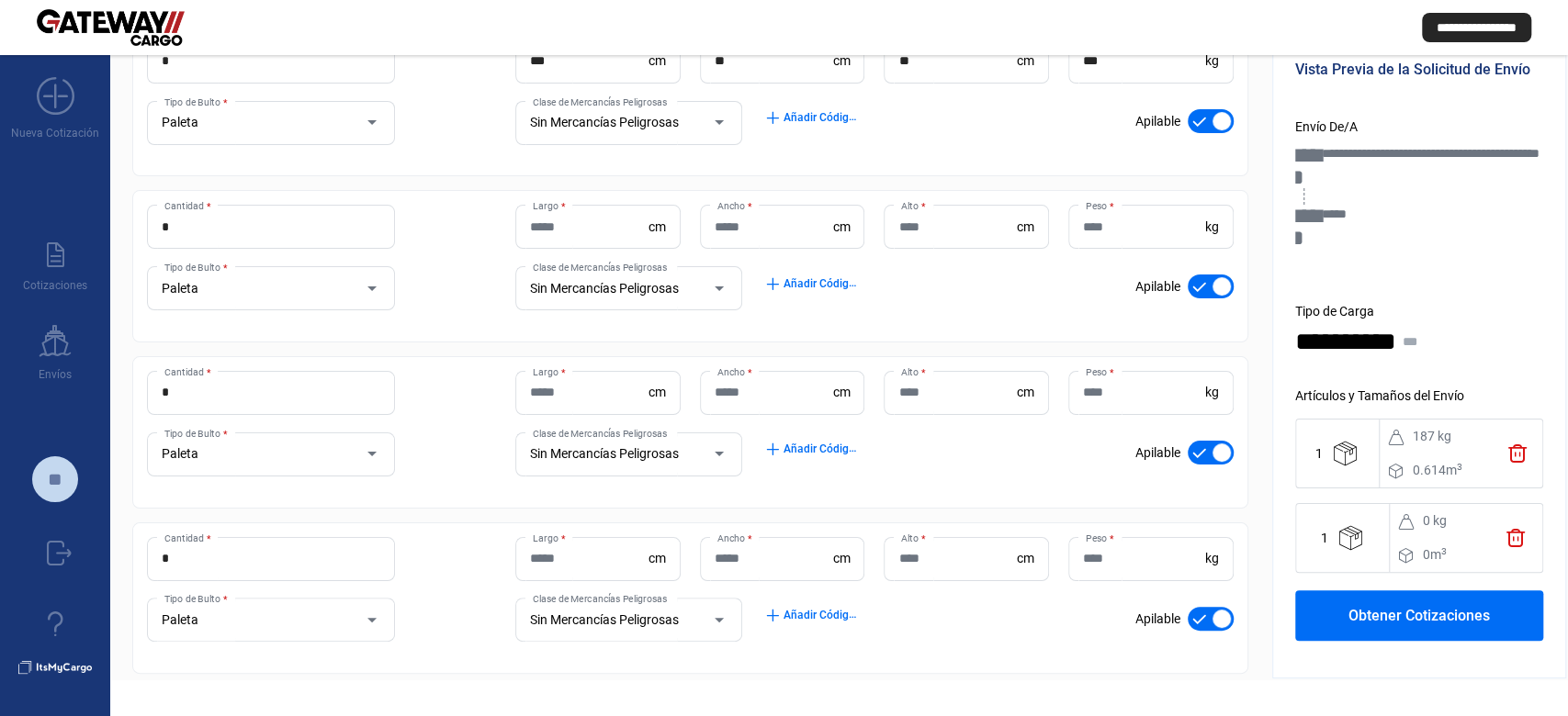 scroll, scrollTop: 46, scrollLeft: 0, axis: vertical 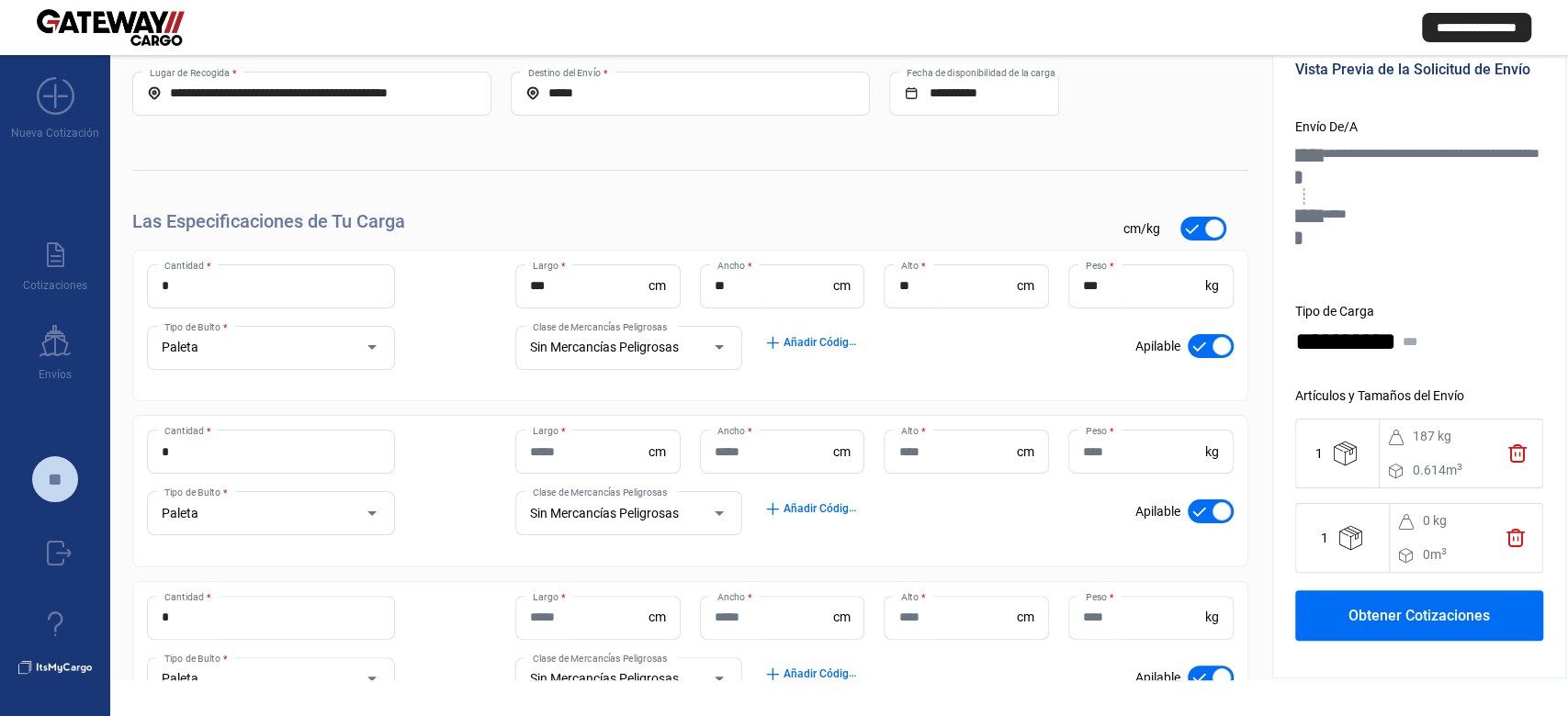 type on "*" 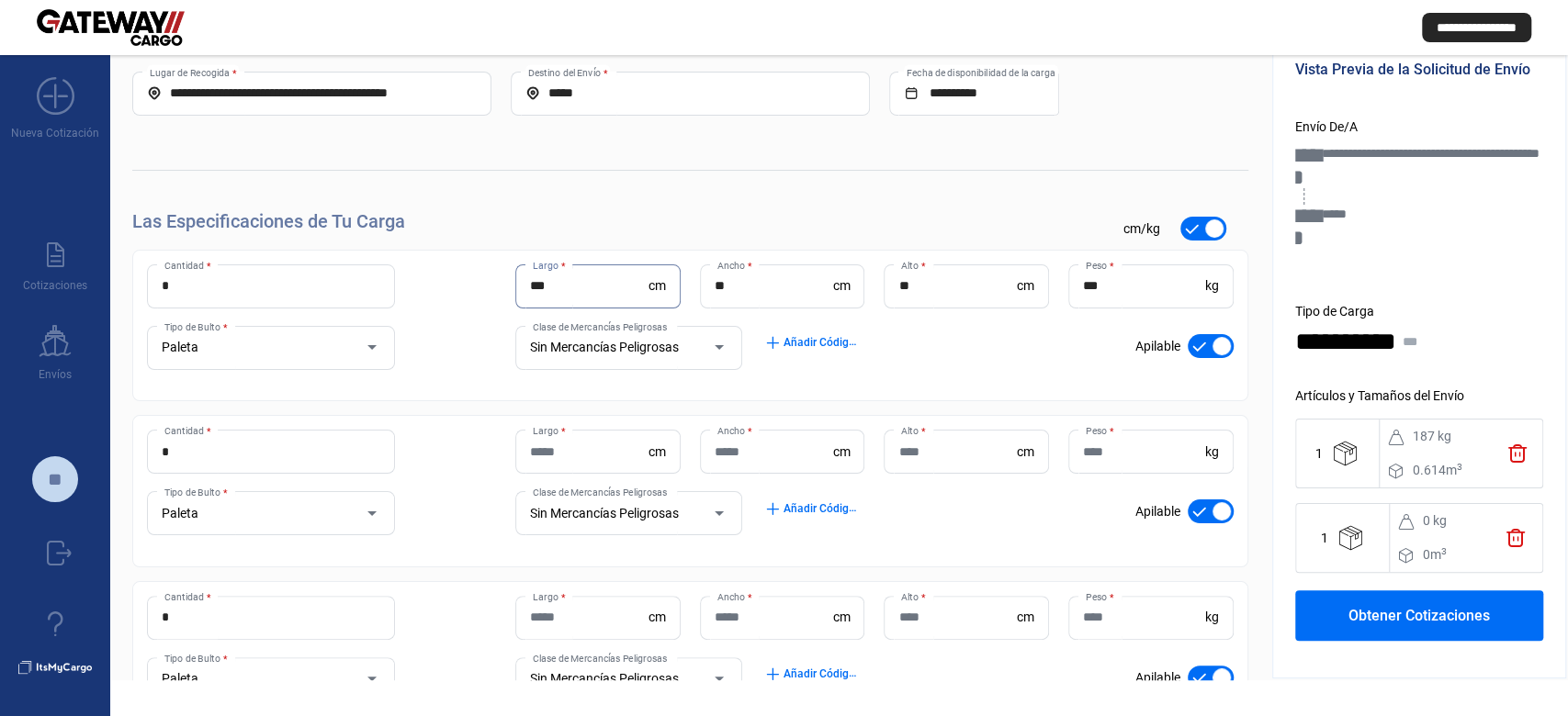 drag, startPoint x: 548, startPoint y: 287, endPoint x: 507, endPoint y: 286, distance: 41.01219 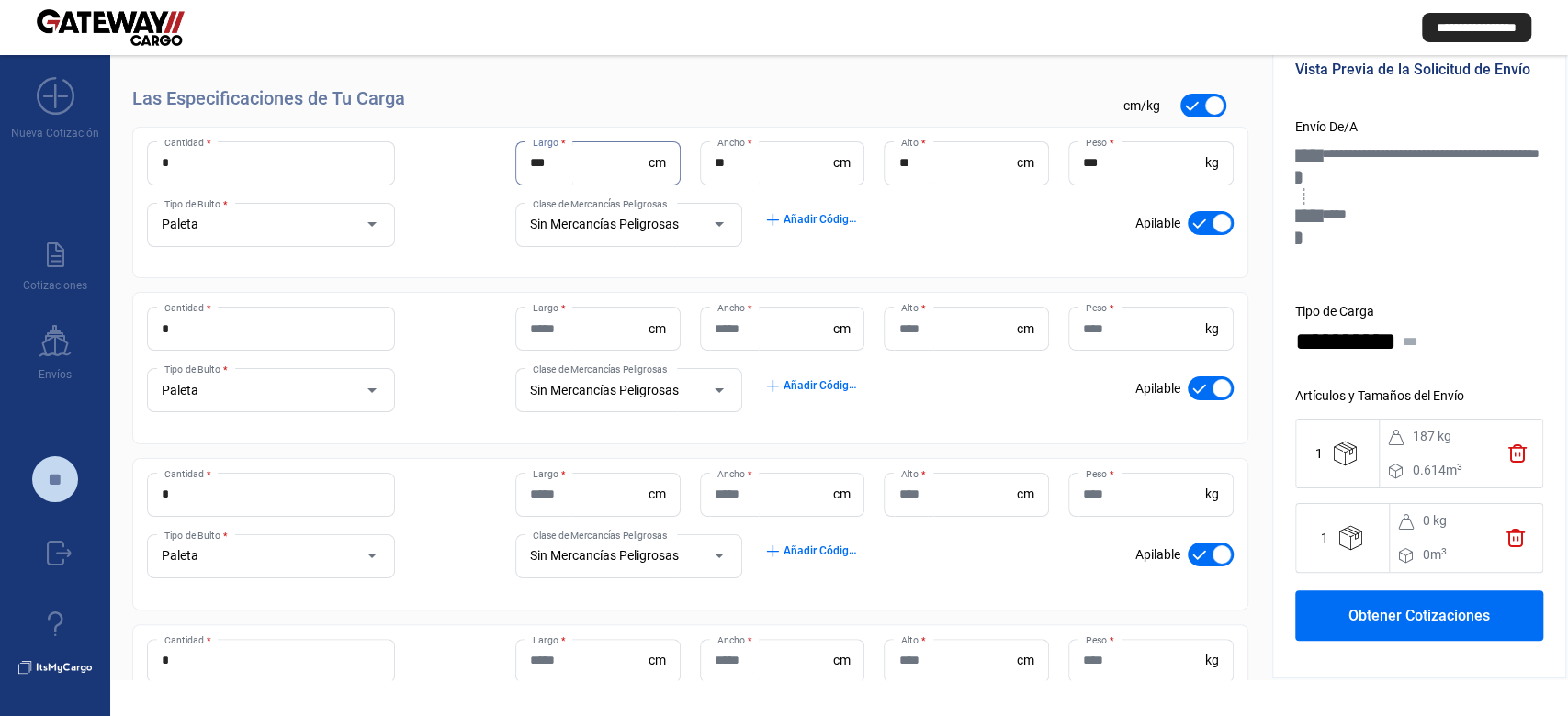 scroll, scrollTop: 413, scrollLeft: 0, axis: vertical 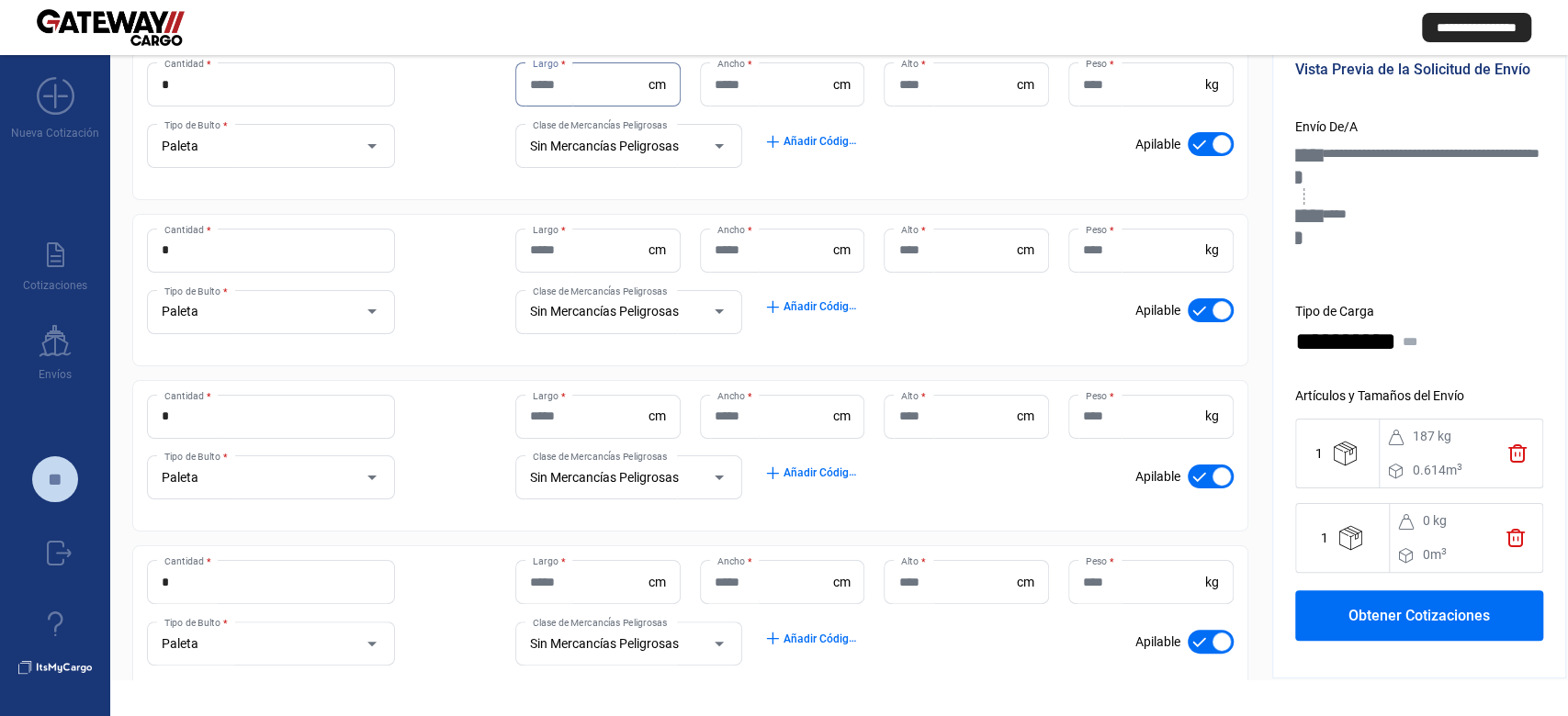 click on "Largo  *" at bounding box center (589, 84) 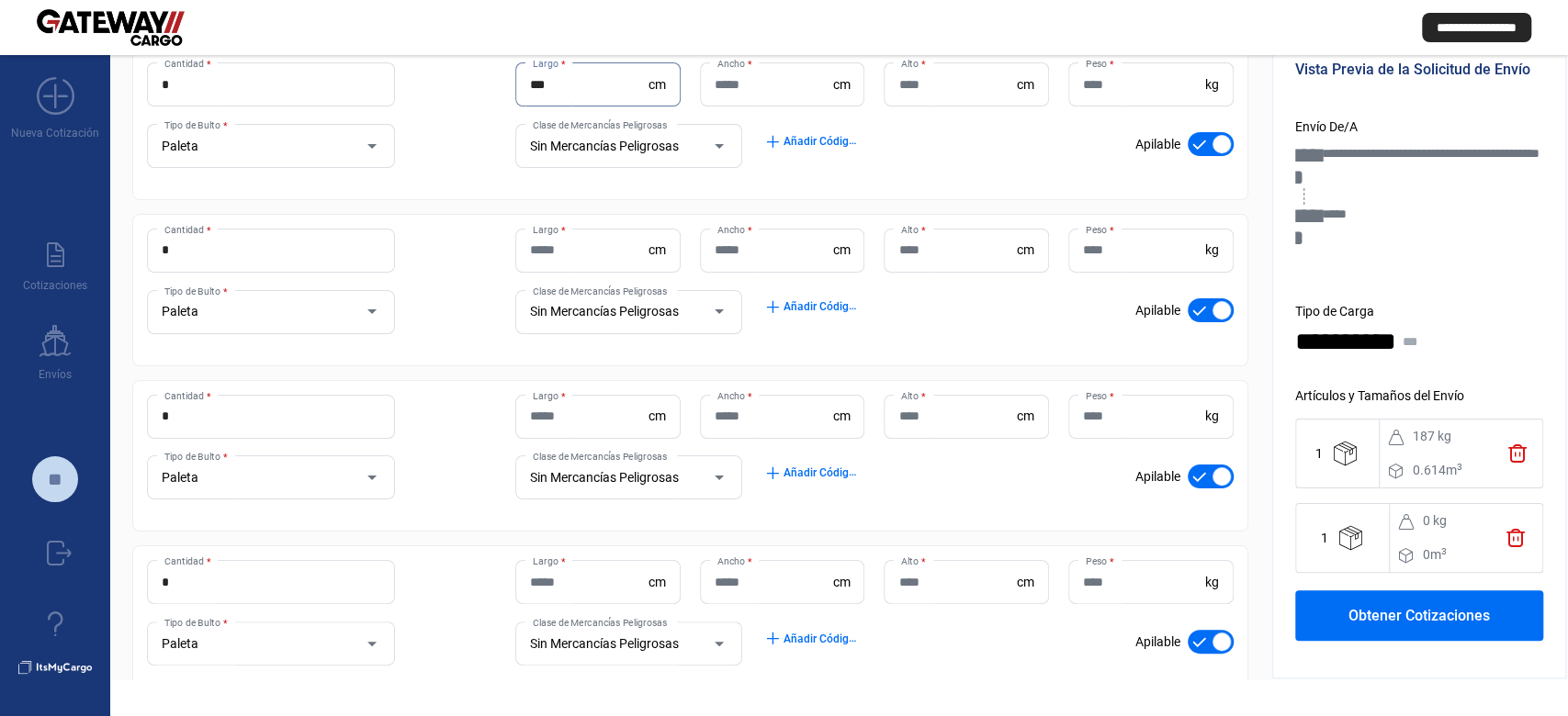 type on "***" 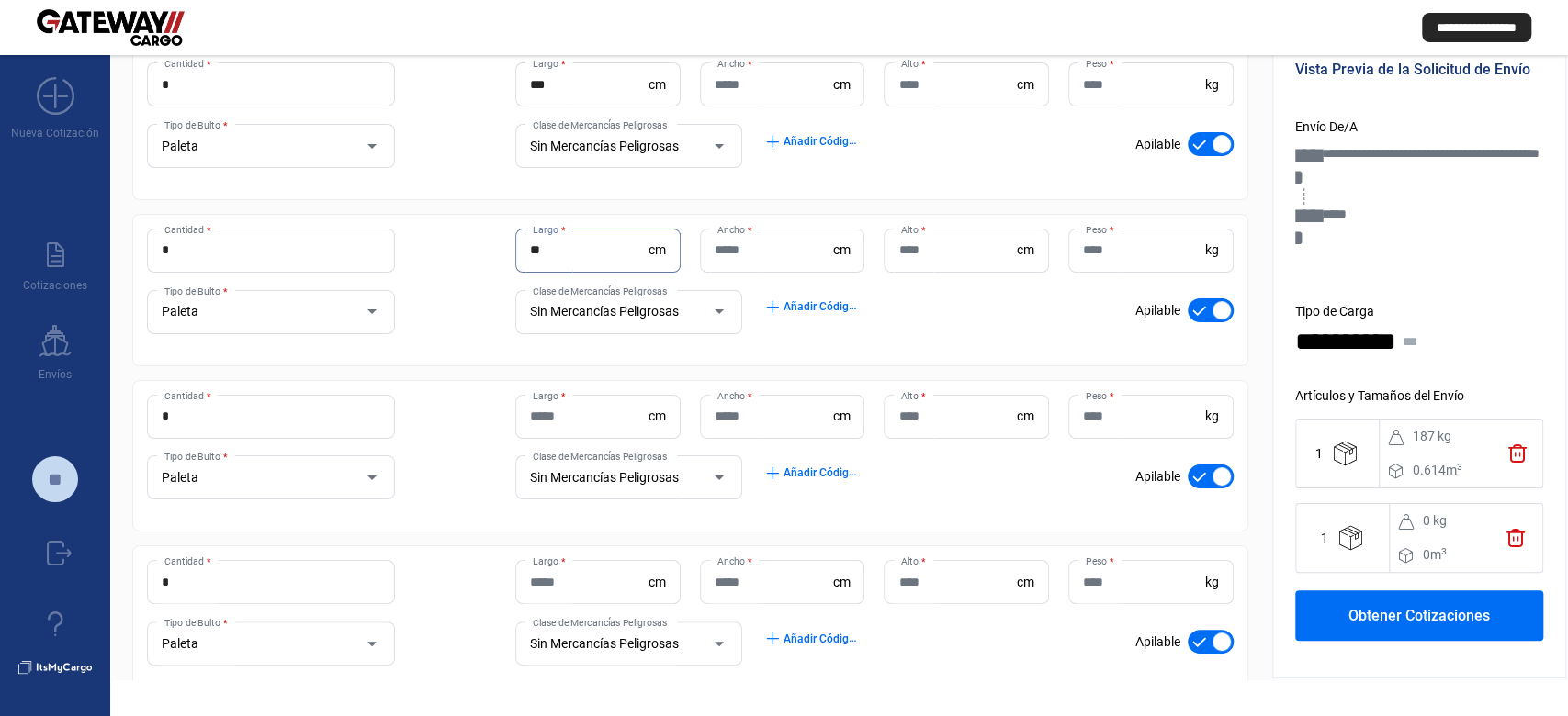 type on "**" 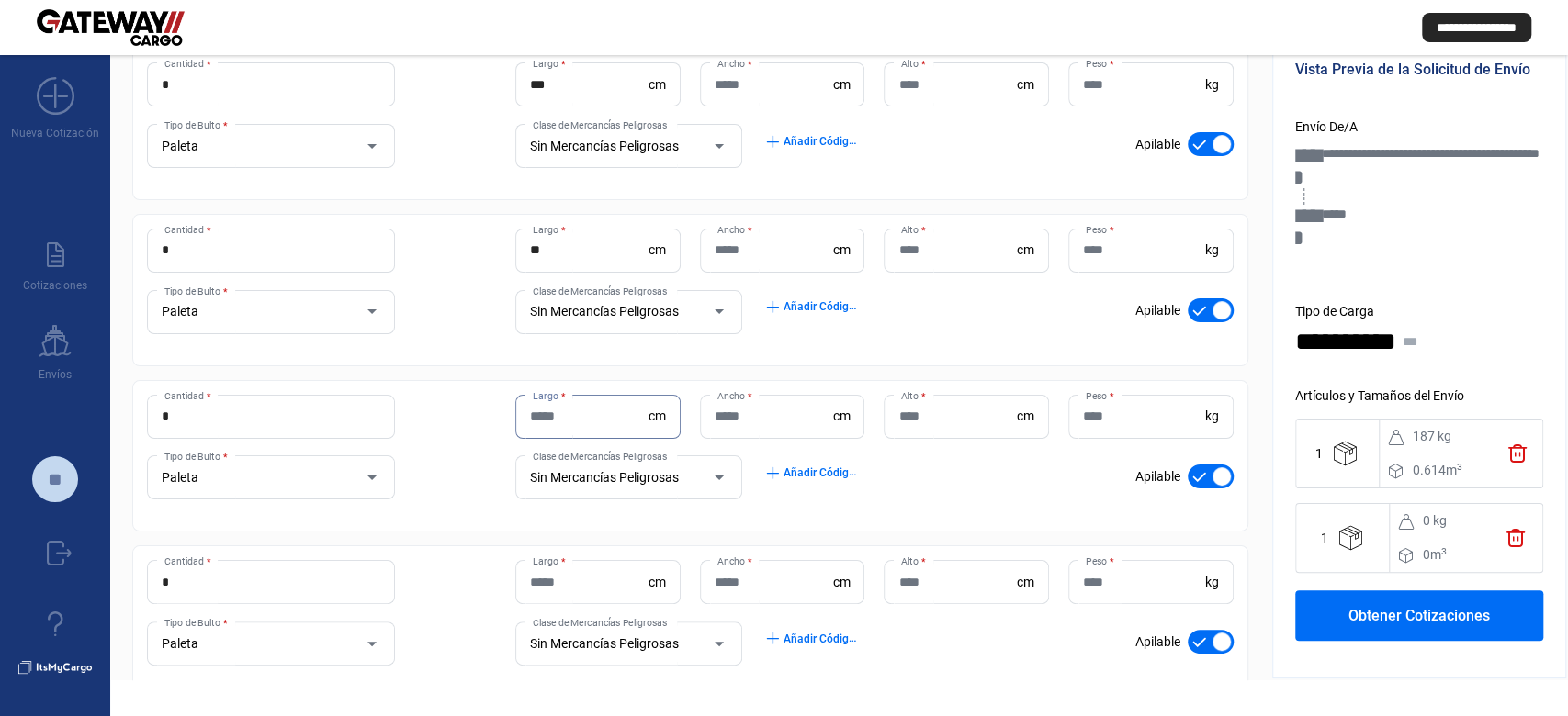 click on "Largo  *" at bounding box center [589, 416] 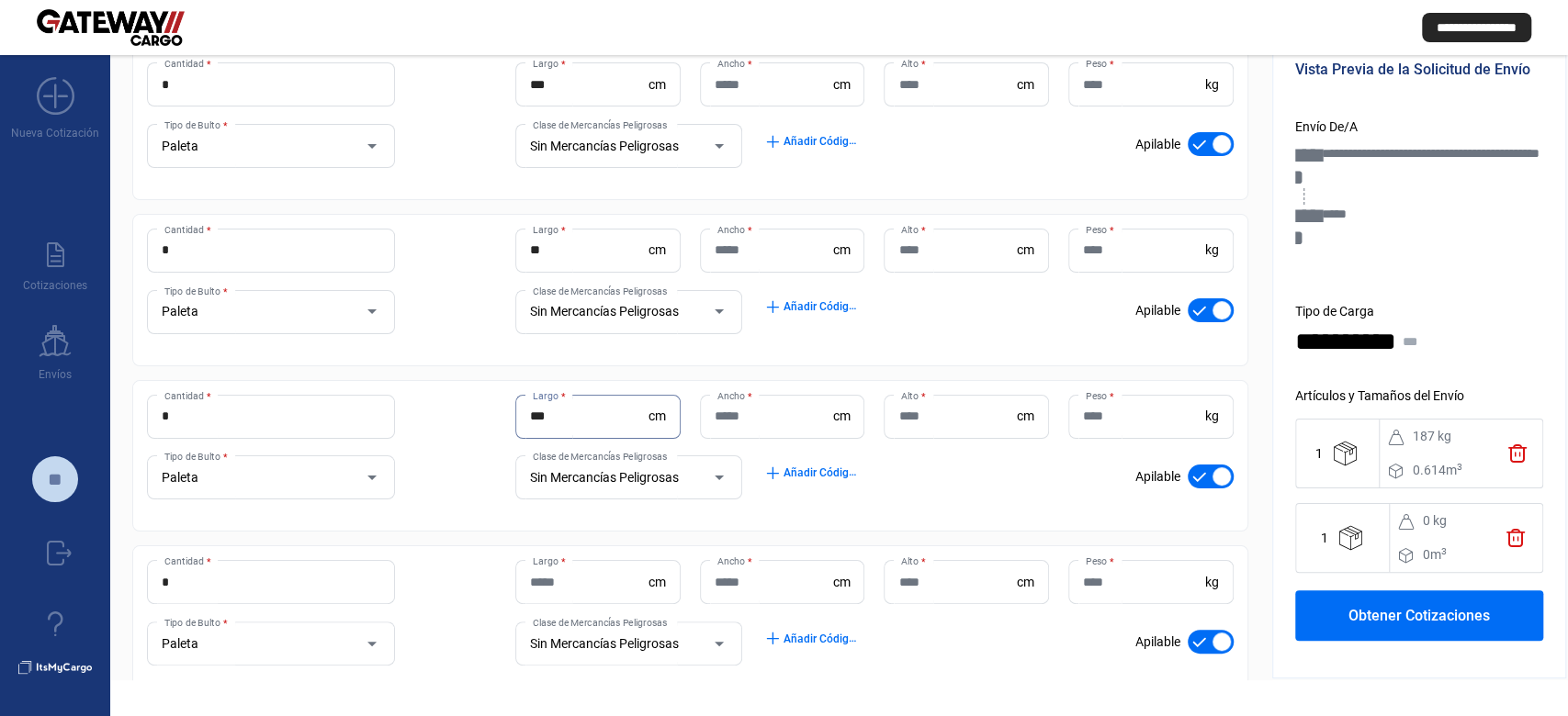 type on "***" 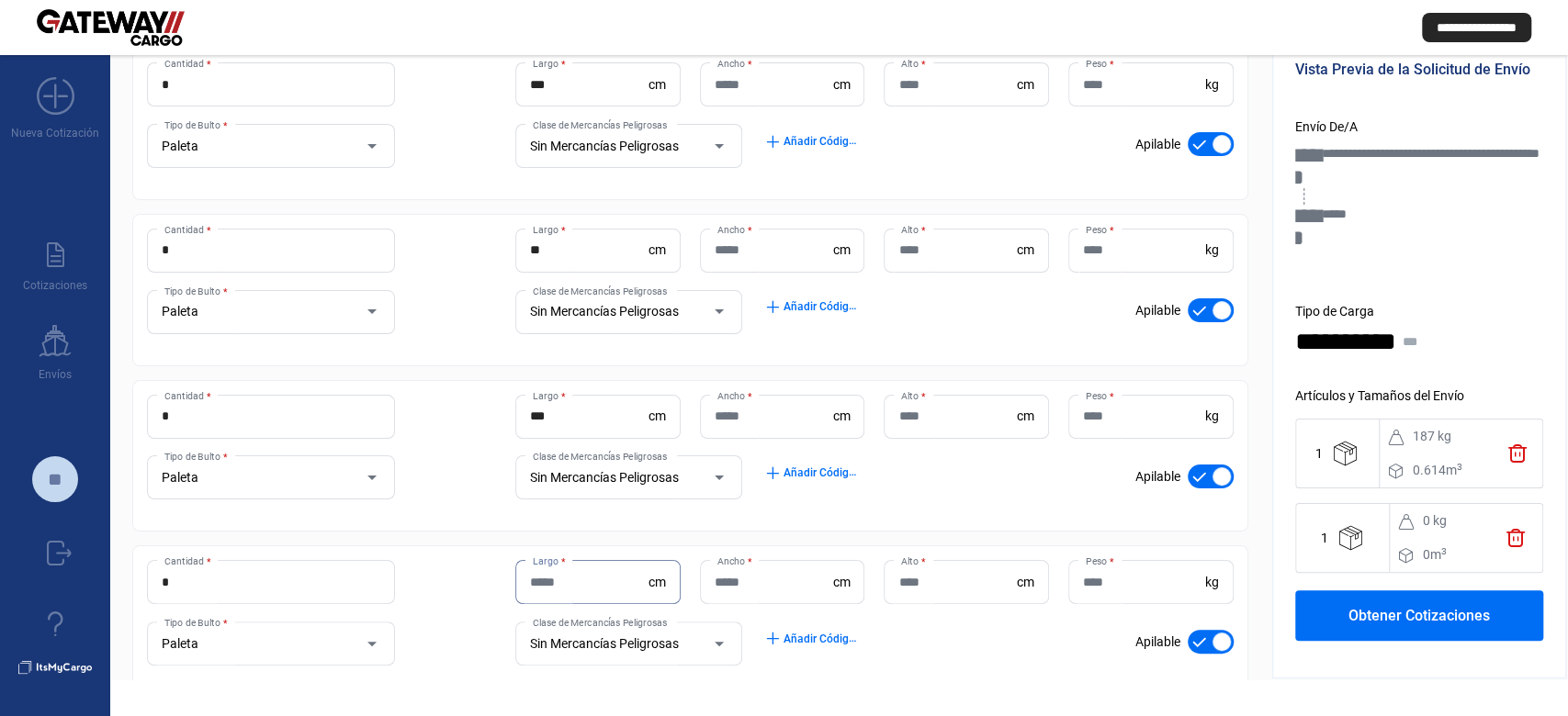 paste on "***" 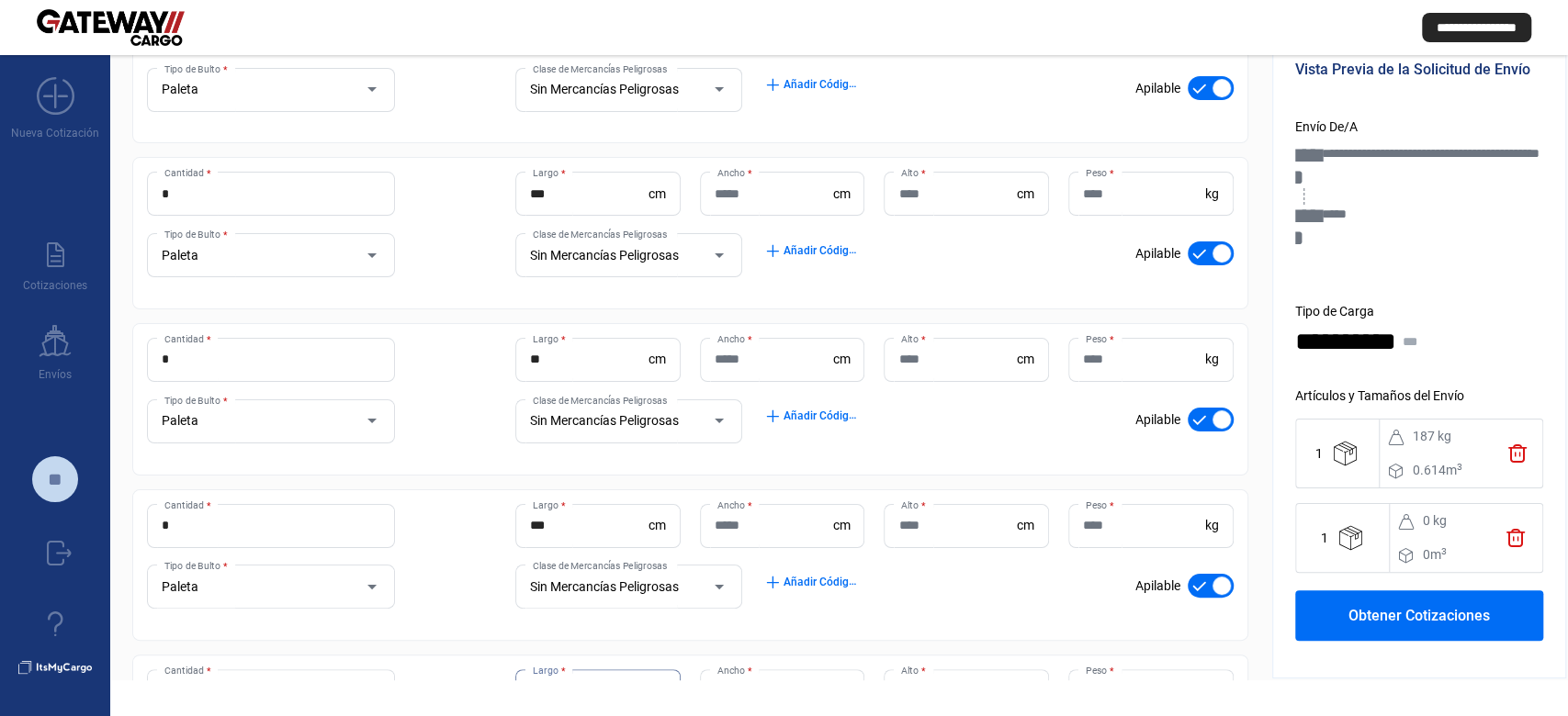 scroll, scrollTop: 169, scrollLeft: 0, axis: vertical 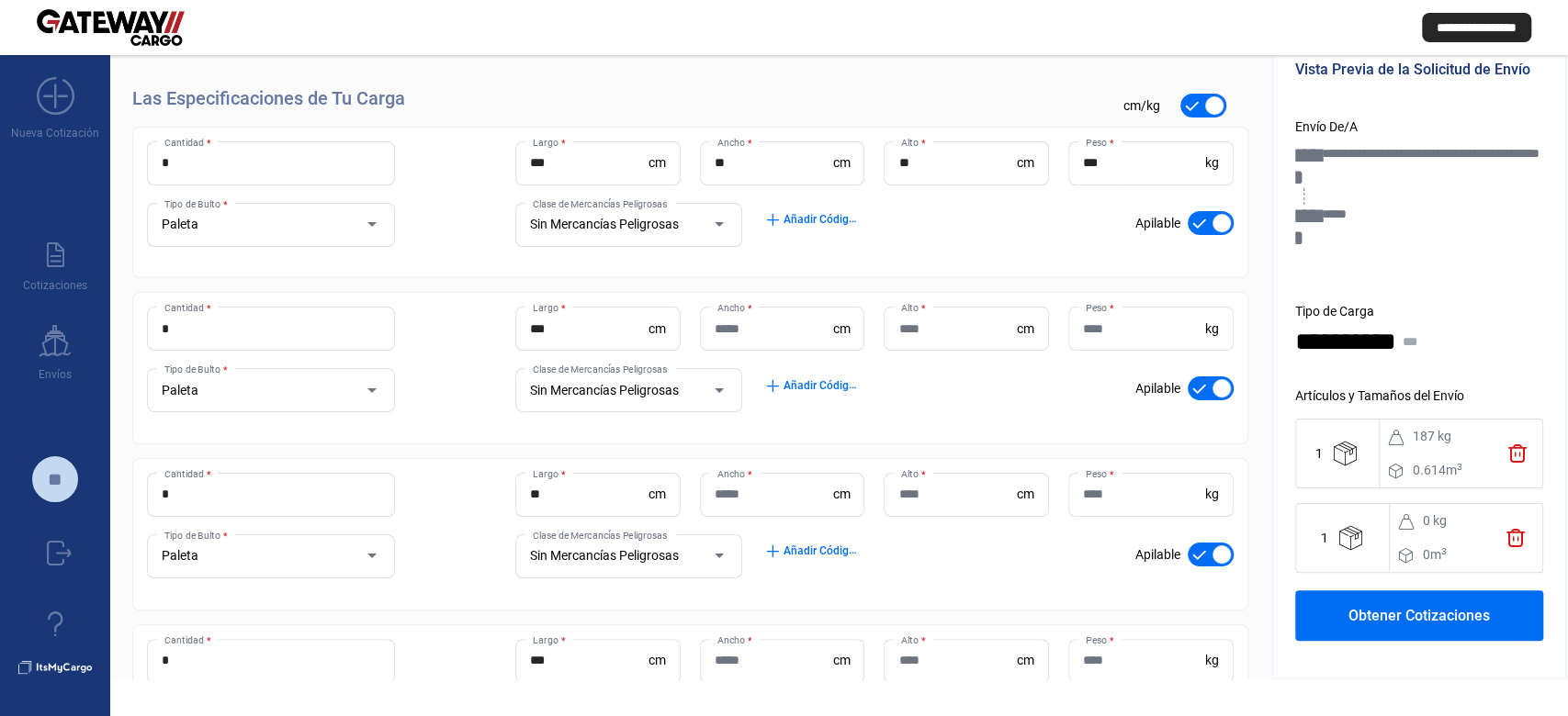 type on "***" 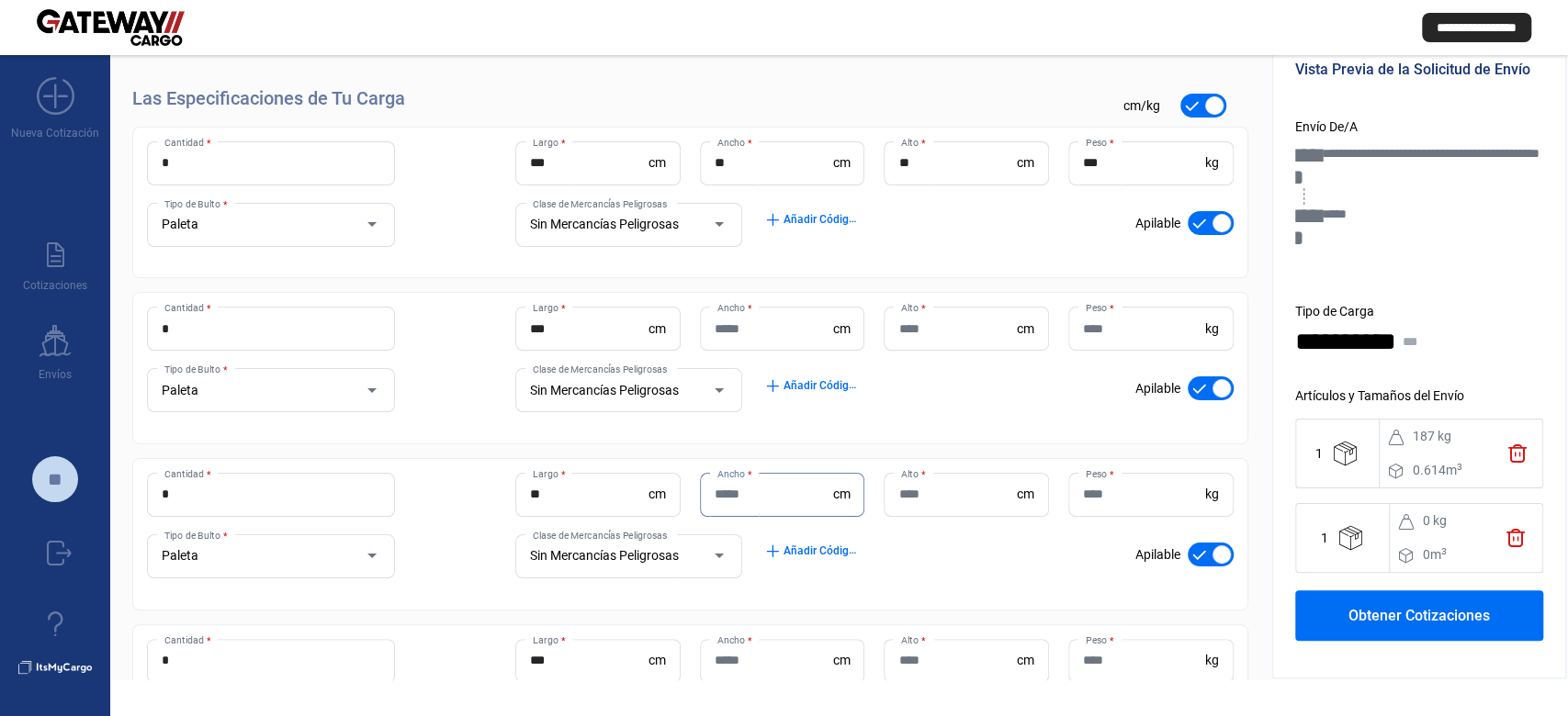 click on "Ancho  *" at bounding box center [773, 494] 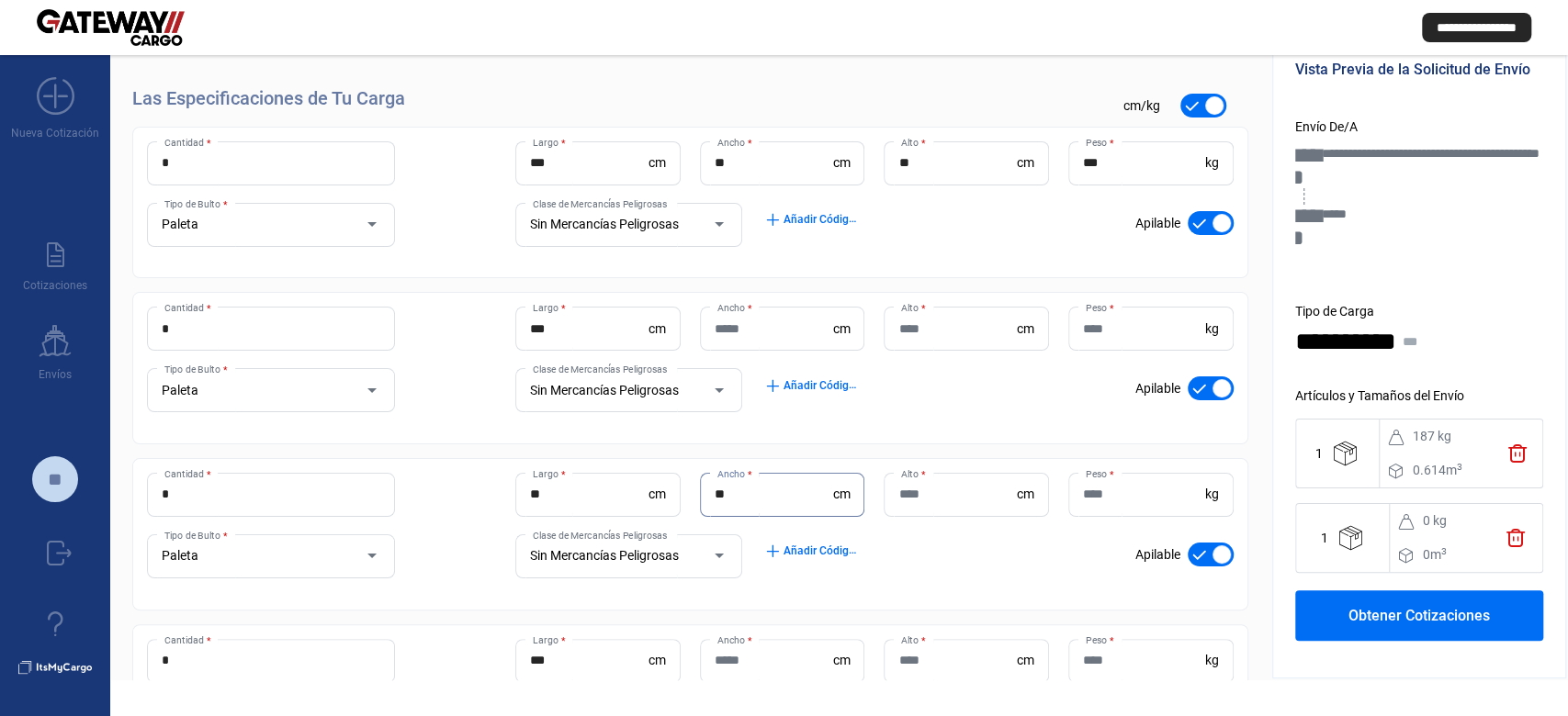 type on "**" 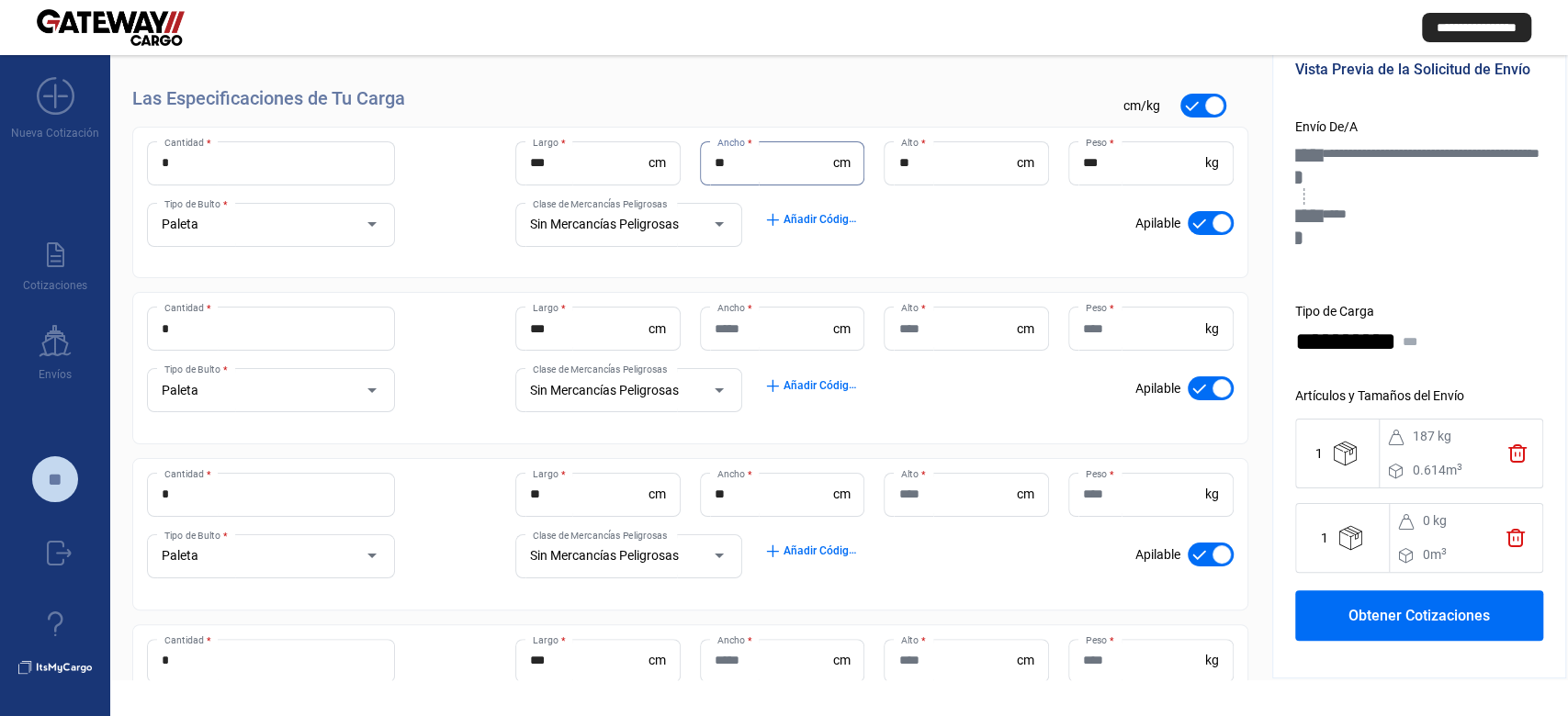 paste on "**" 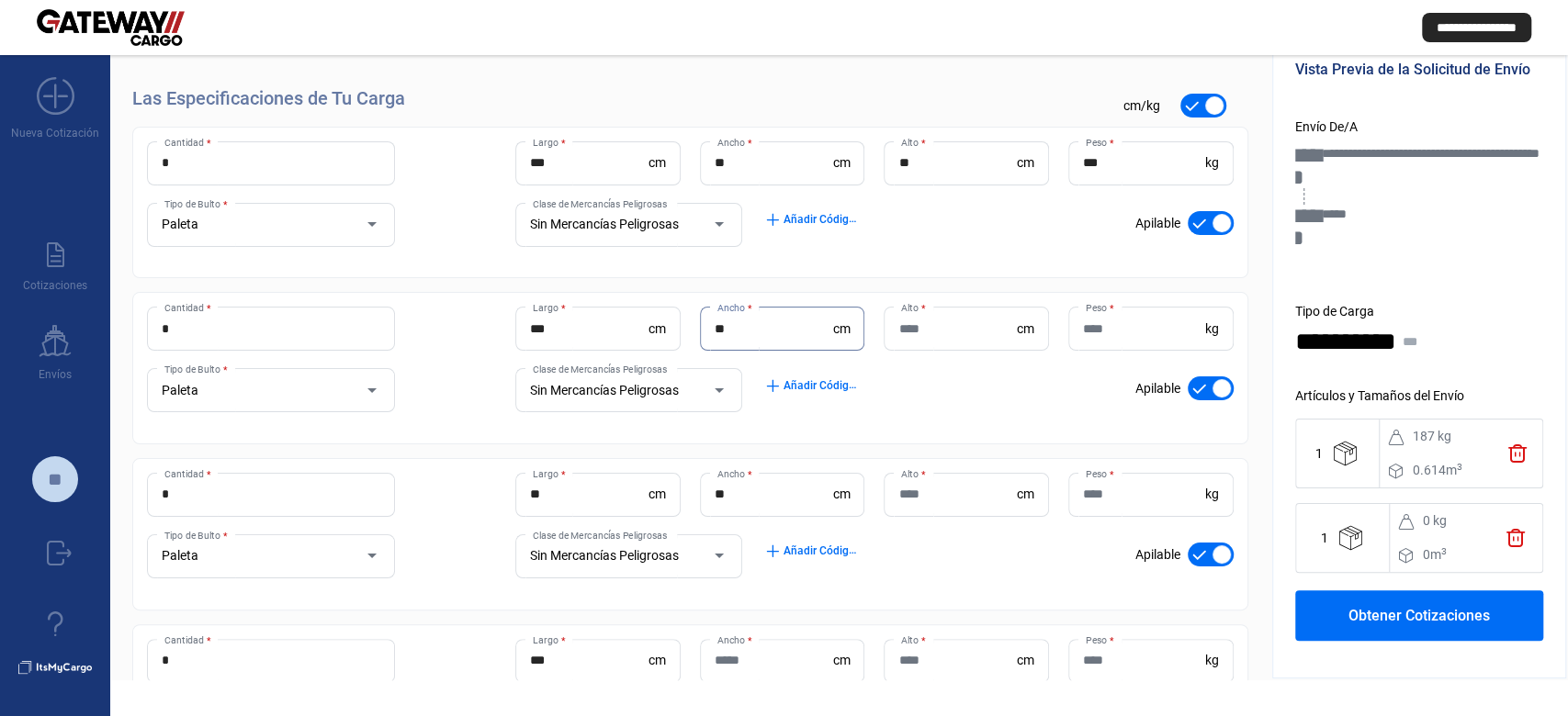 type on "**" 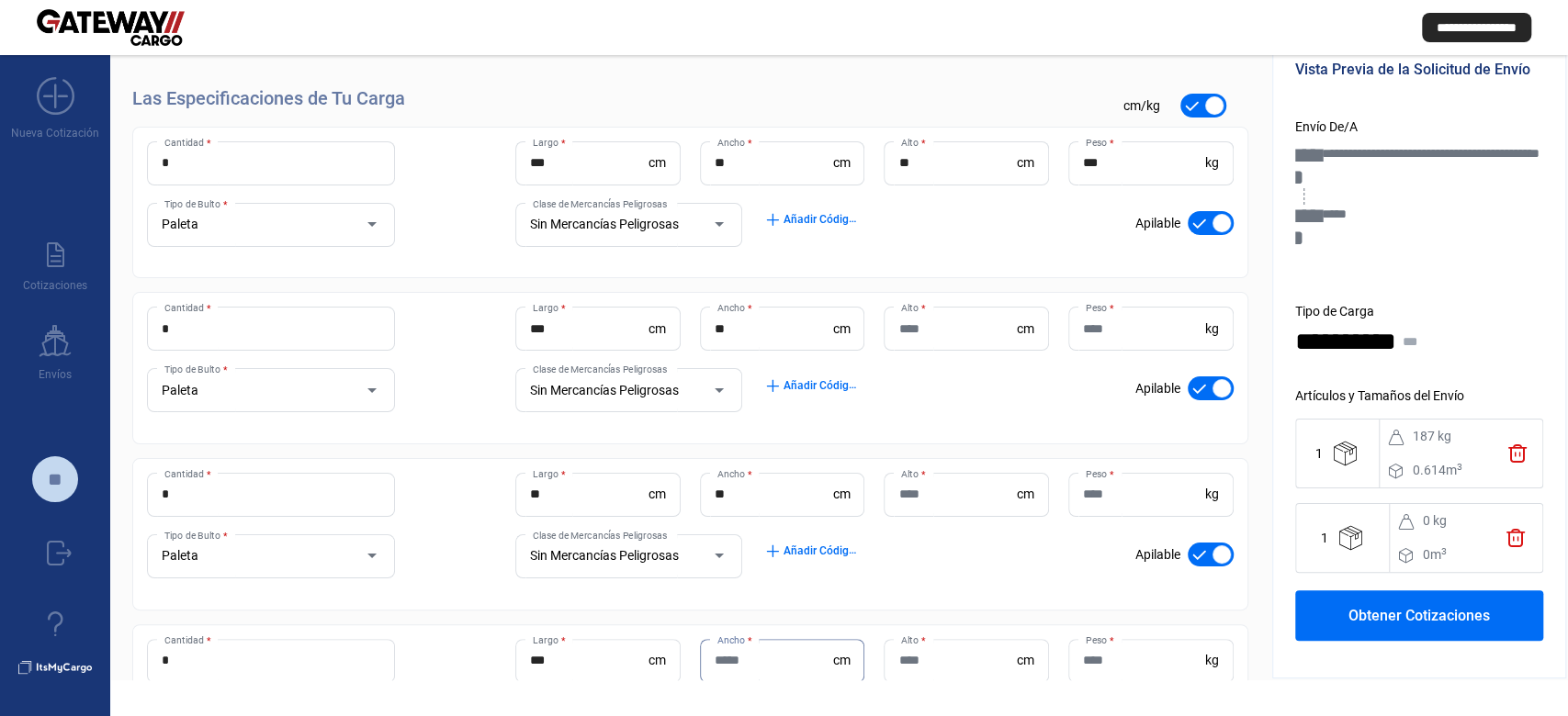 paste on "**" 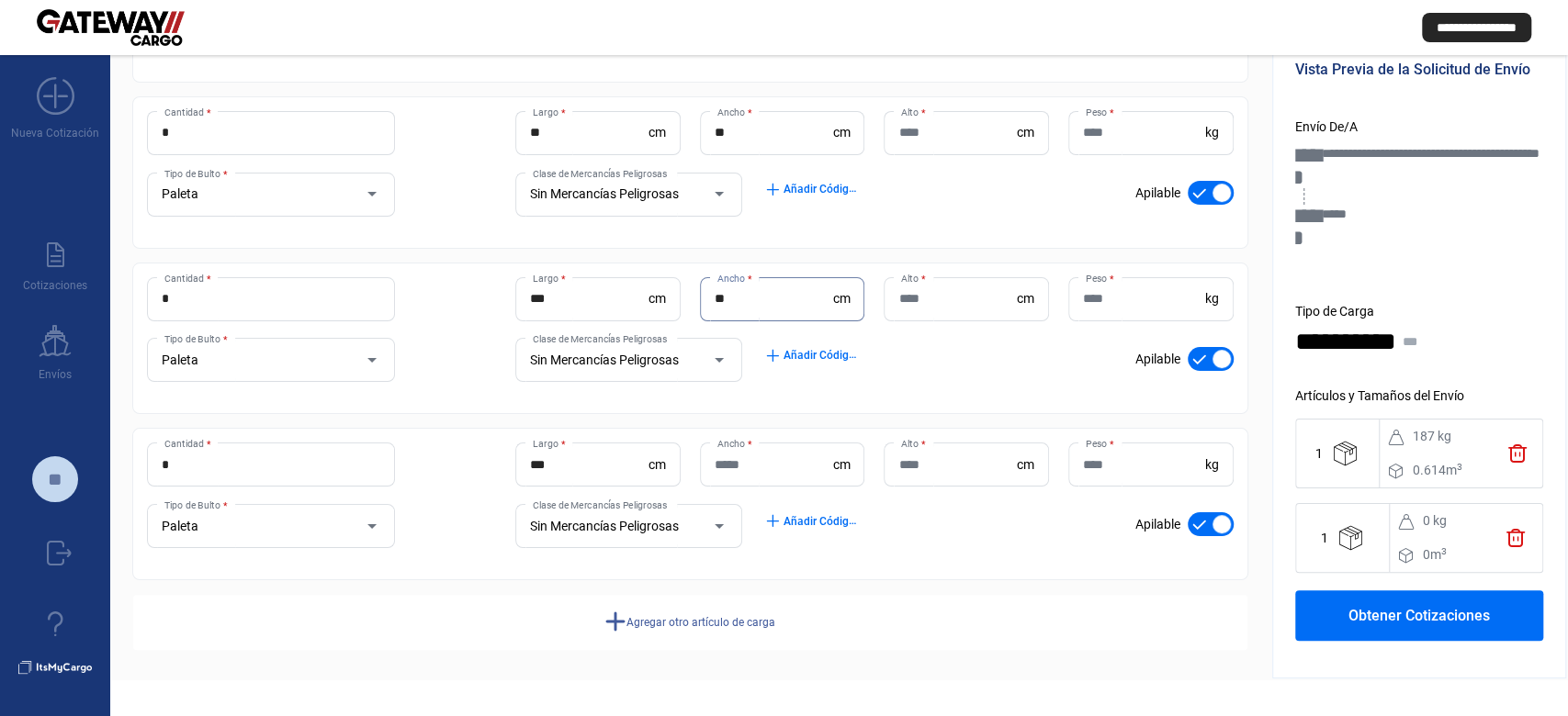 scroll, scrollTop: 536, scrollLeft: 0, axis: vertical 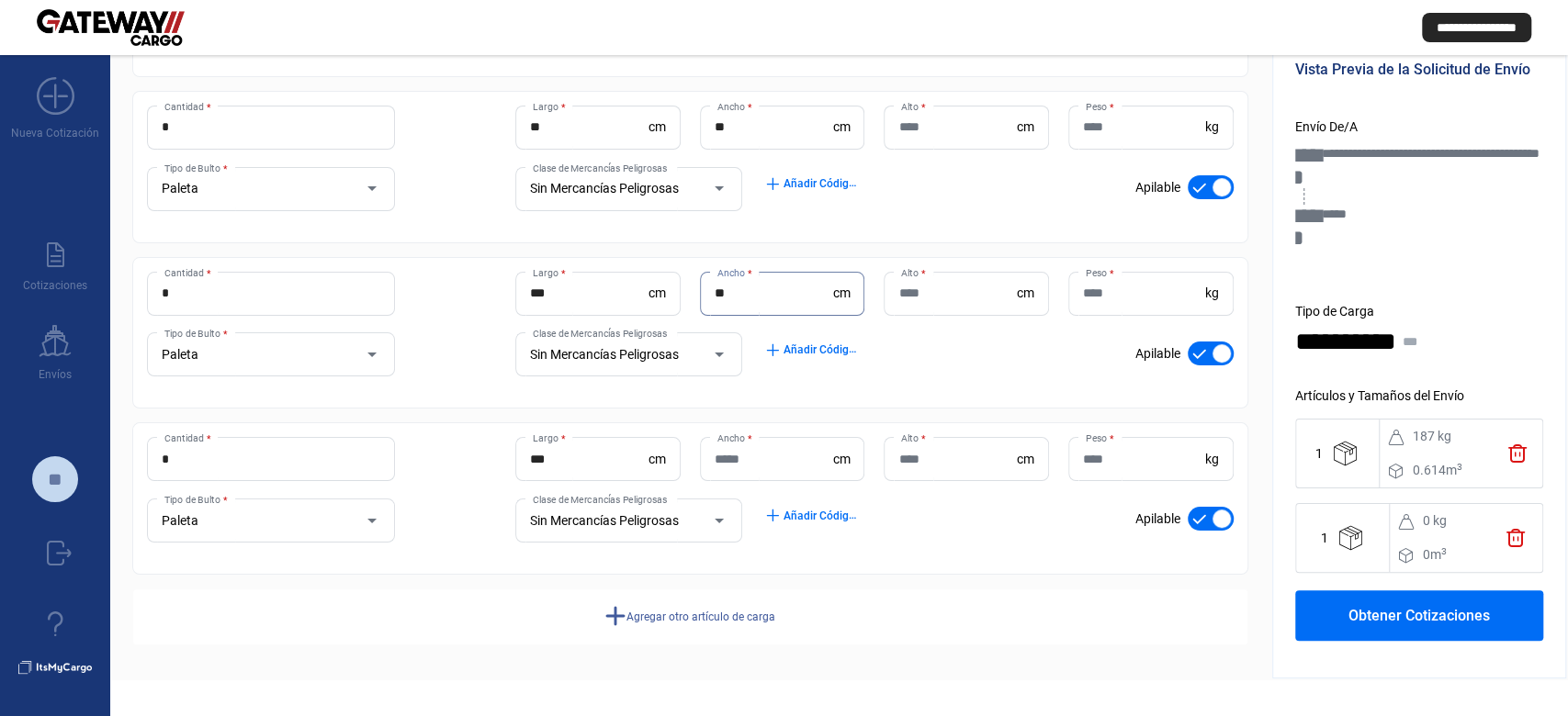 type on "**" 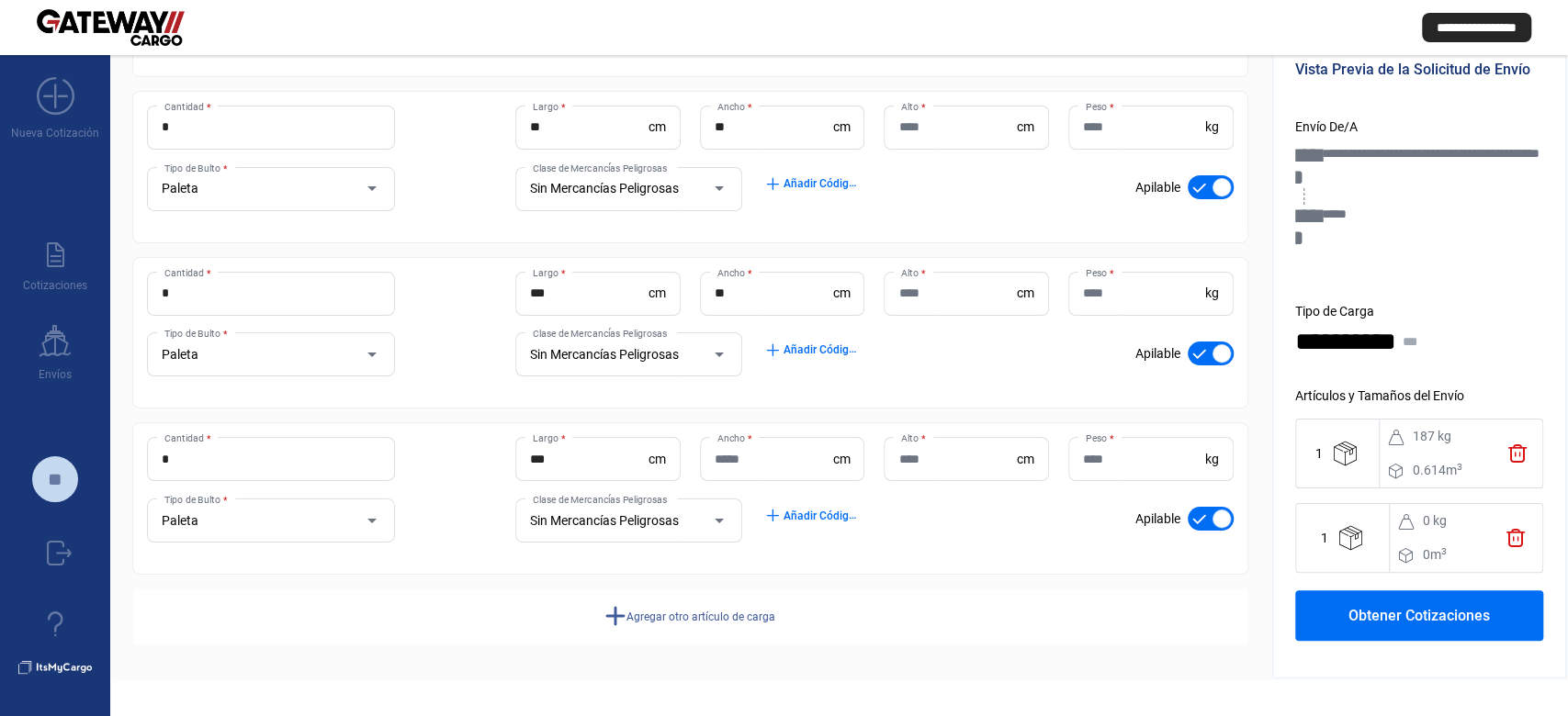 click on "Ancho  *" 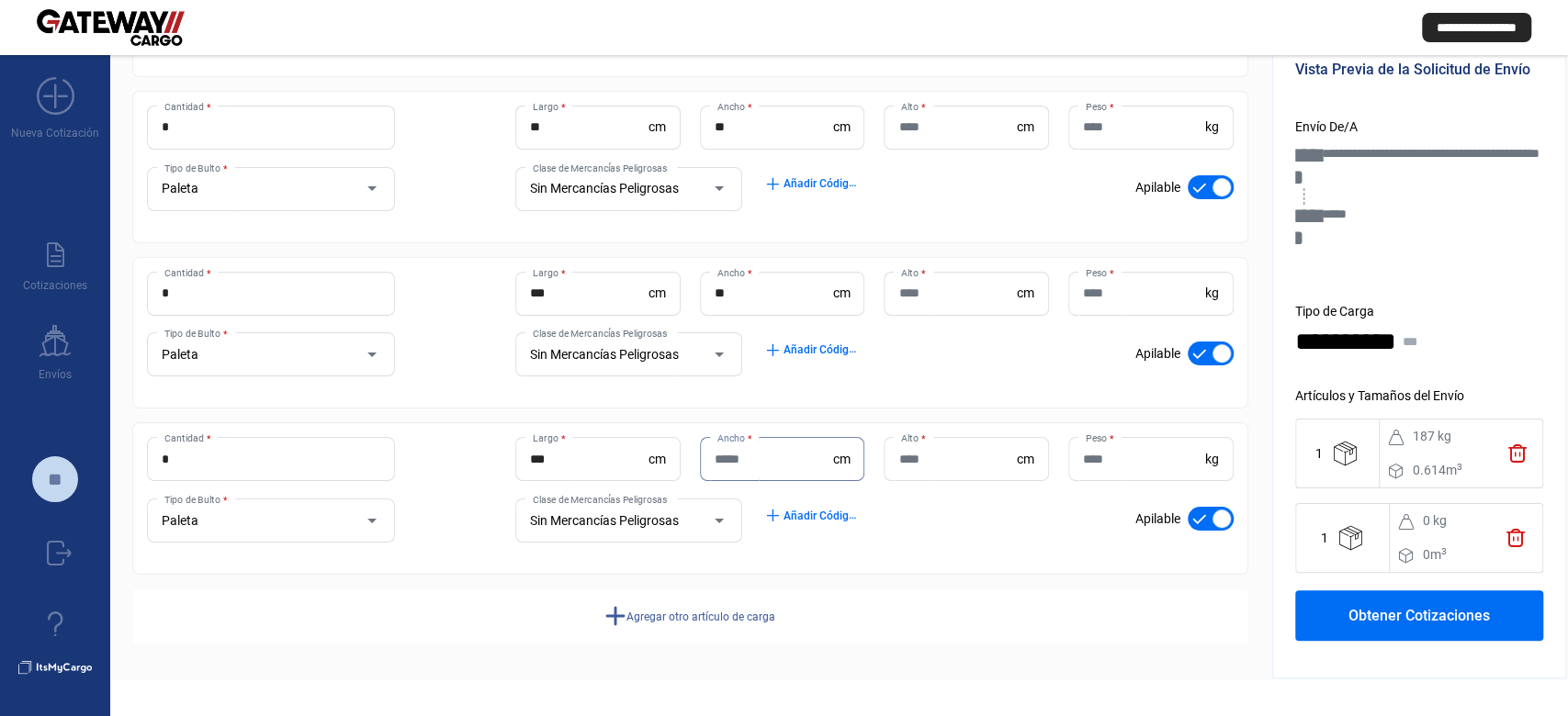click on "Ancho  *" at bounding box center (773, 459) 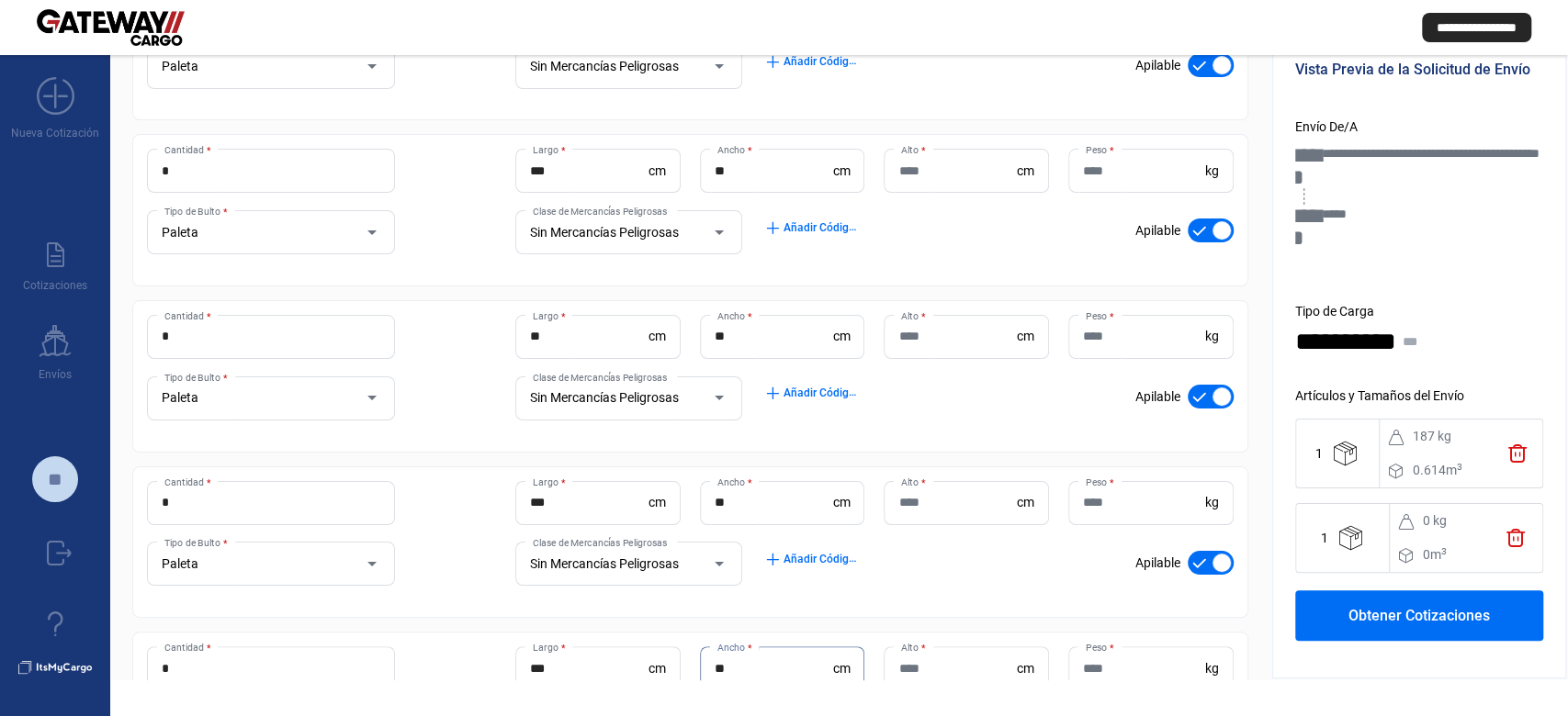 scroll, scrollTop: 169, scrollLeft: 0, axis: vertical 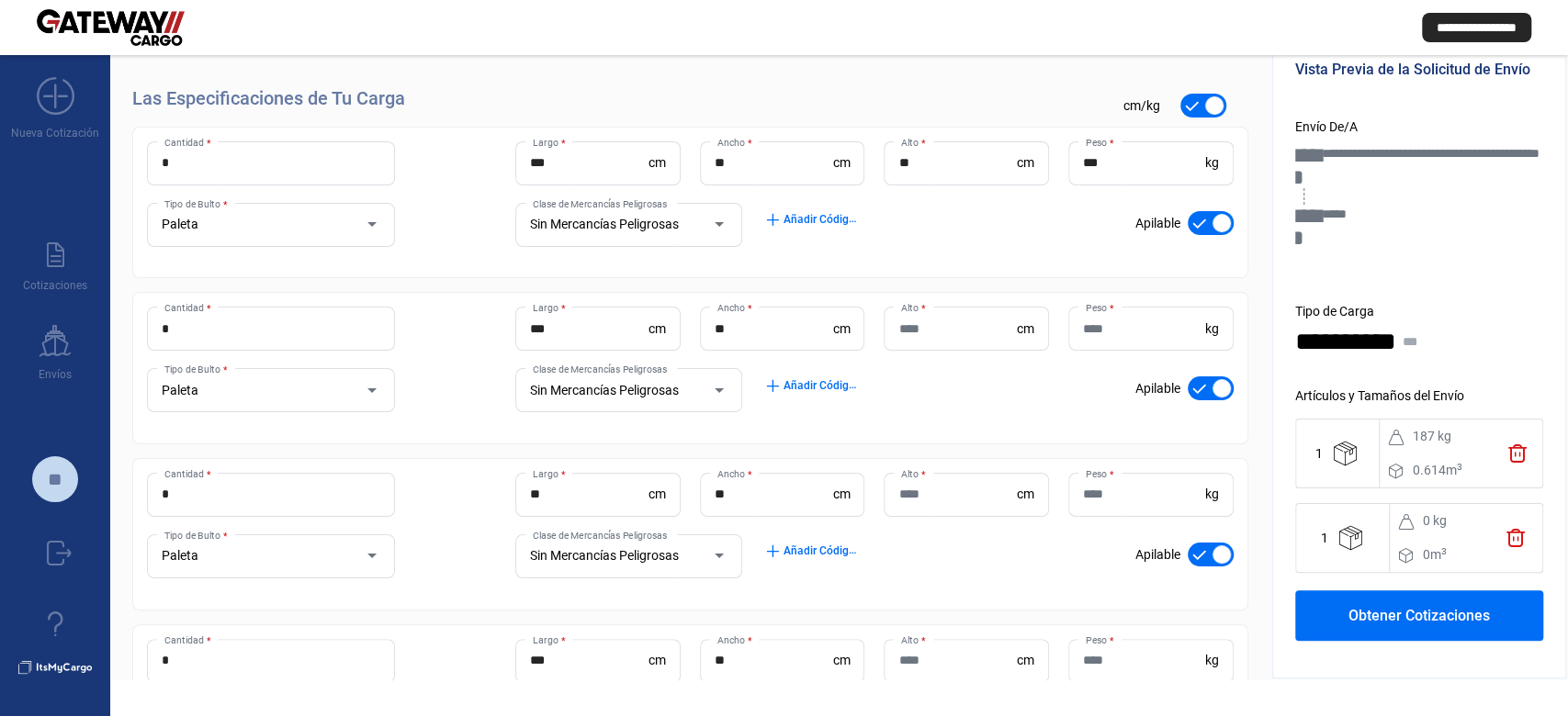type on "**" 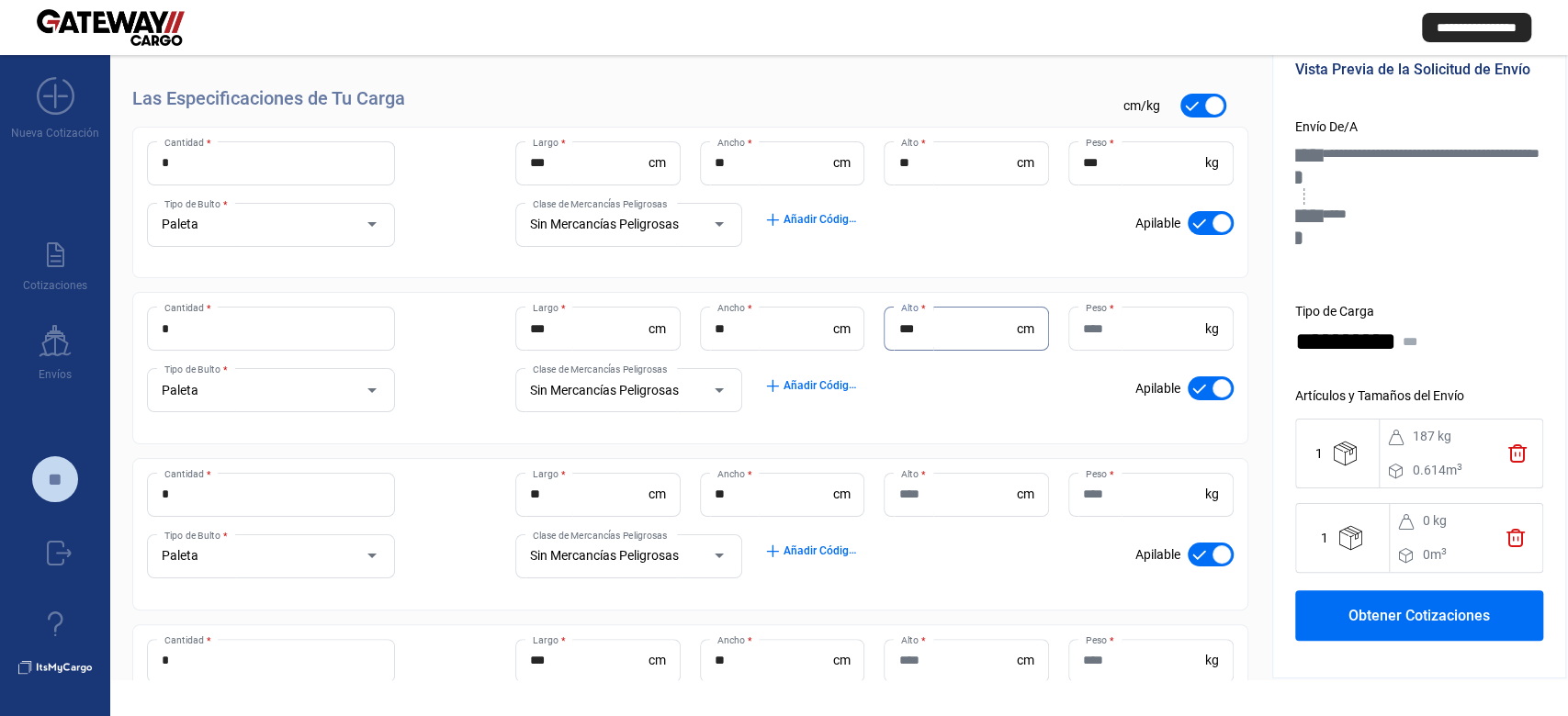 type on "***" 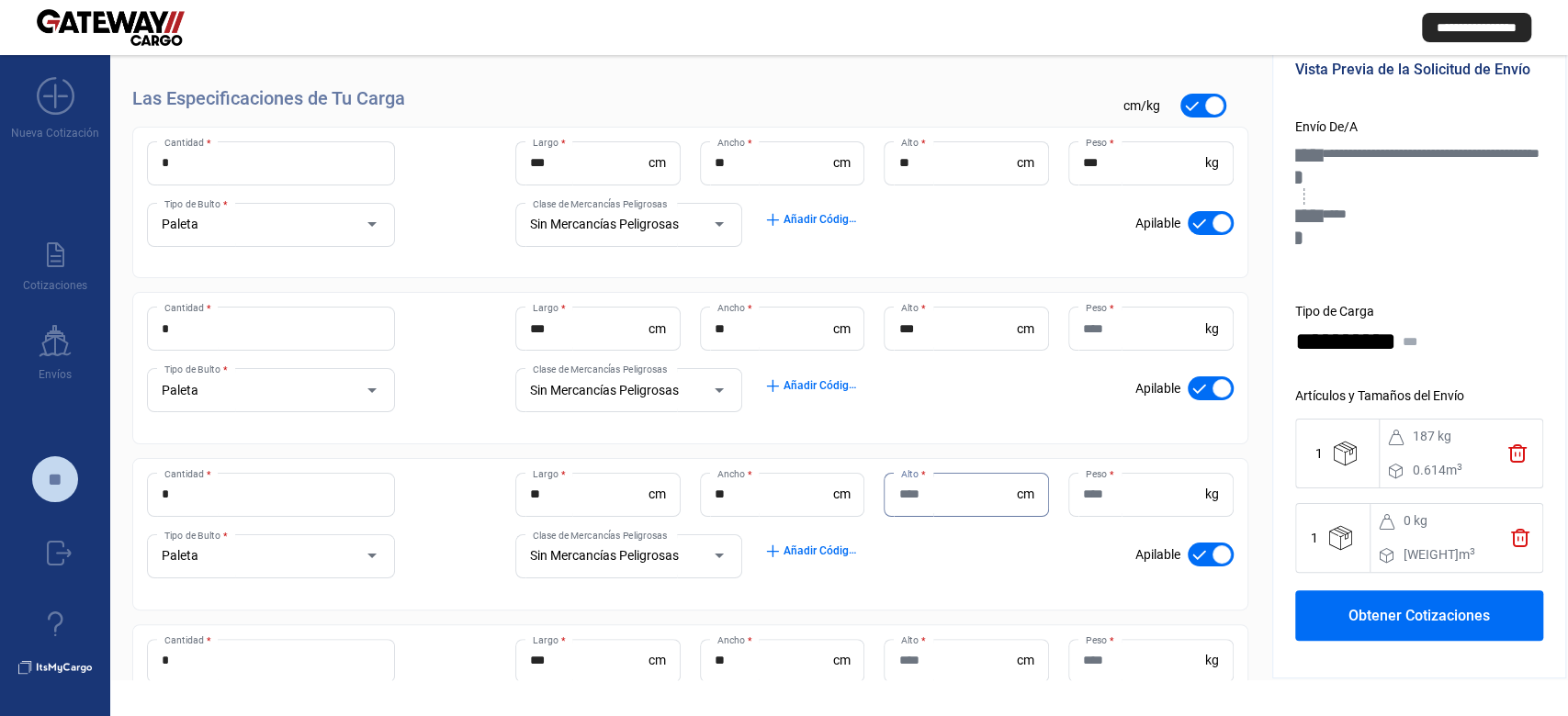 click on "Alto  *" at bounding box center (957, 494) 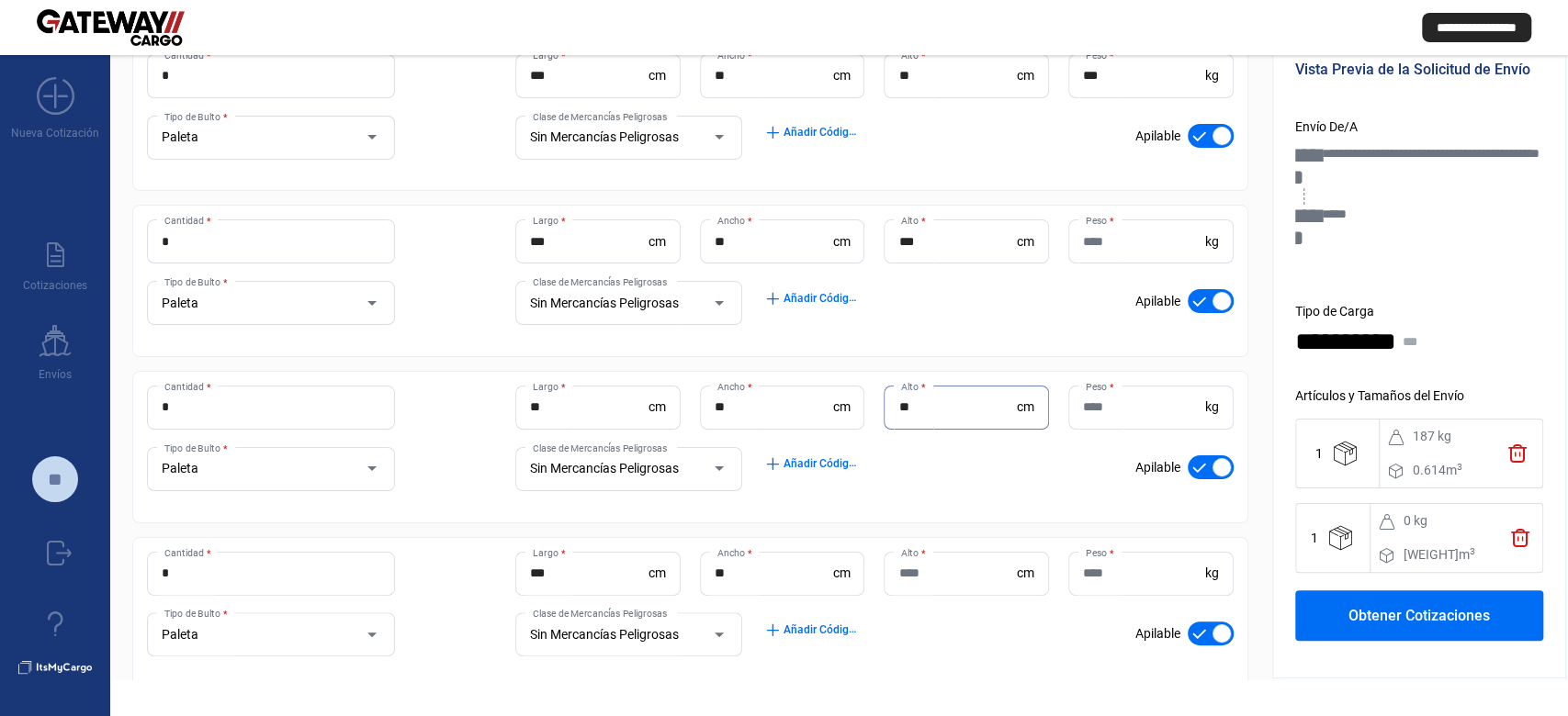 scroll, scrollTop: 291, scrollLeft: 0, axis: vertical 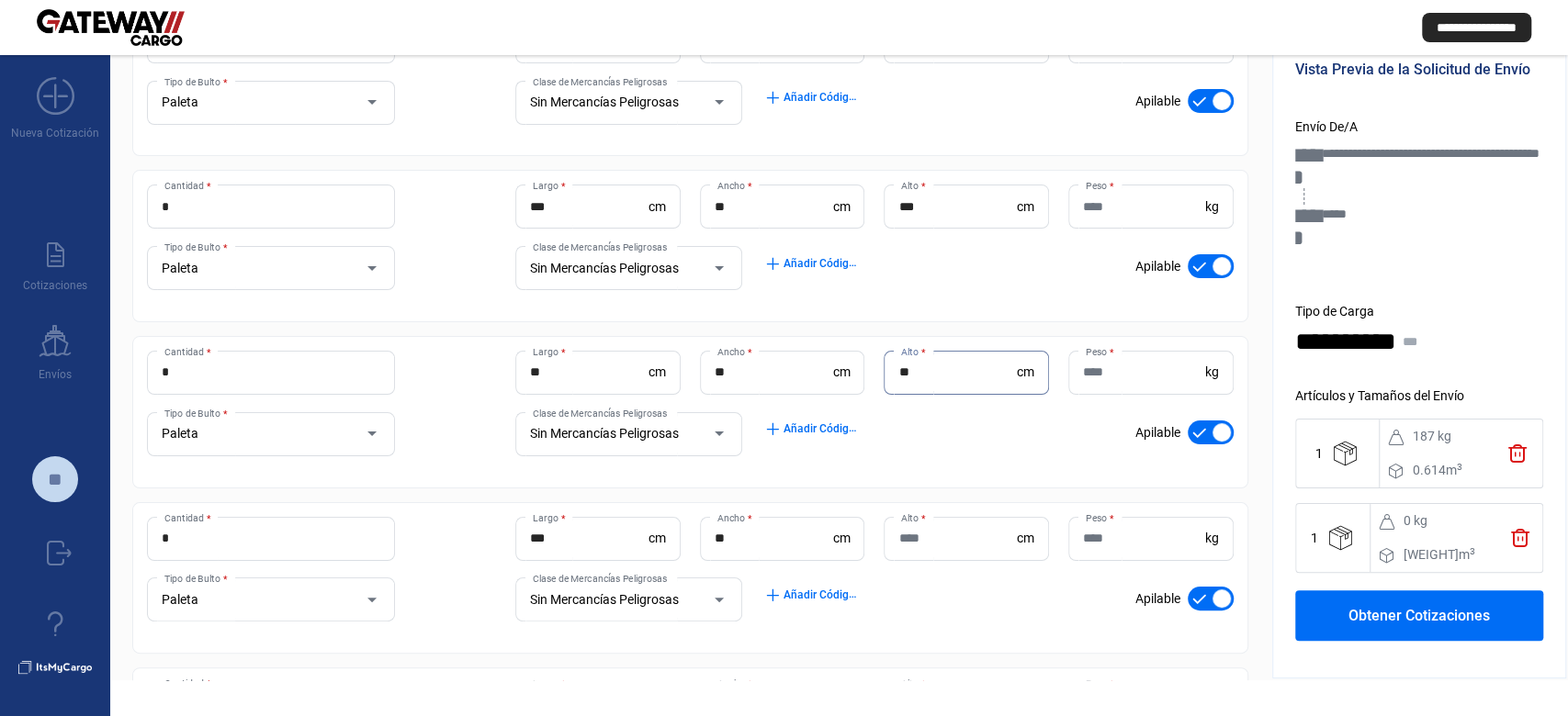 type on "**" 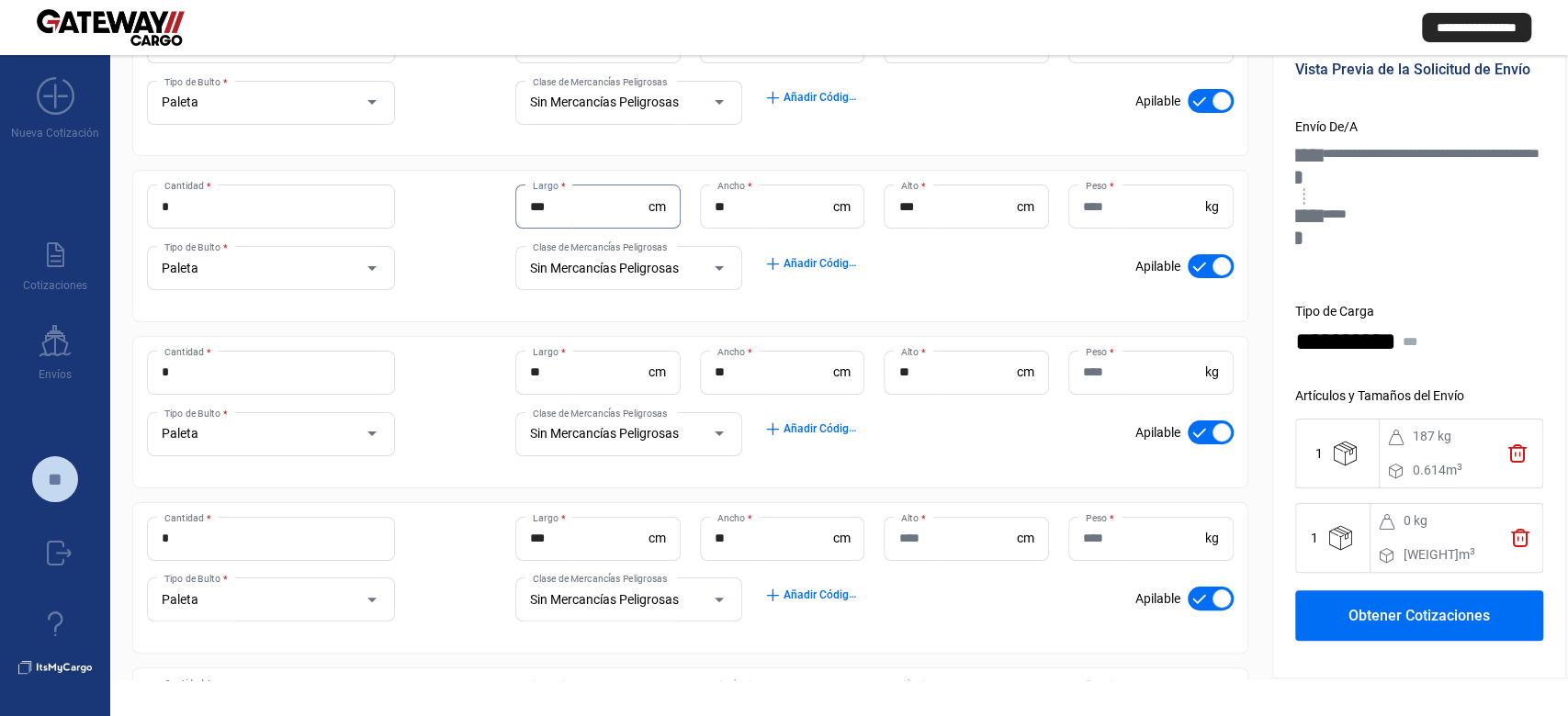 drag, startPoint x: 566, startPoint y: 210, endPoint x: 509, endPoint y: 214, distance: 57.1402 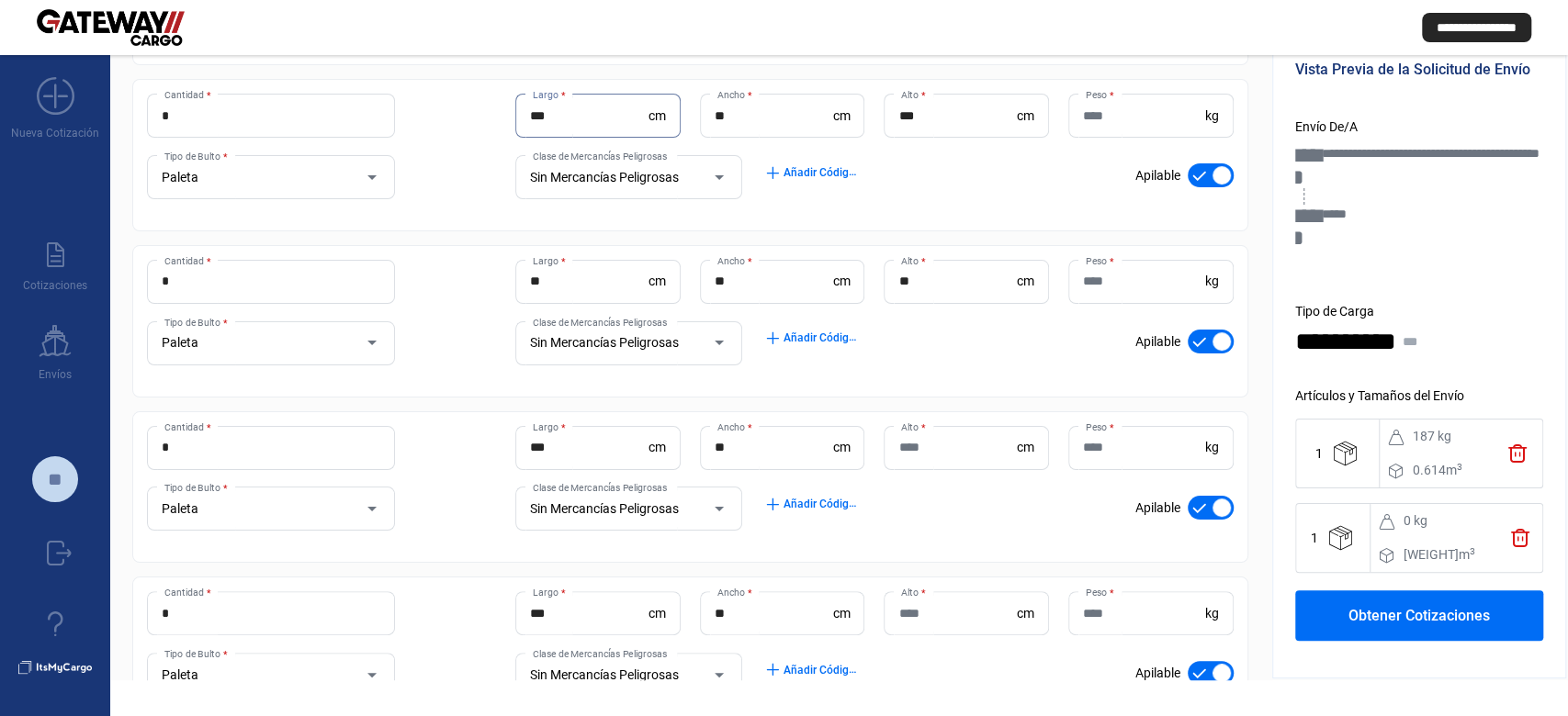 scroll, scrollTop: 536, scrollLeft: 0, axis: vertical 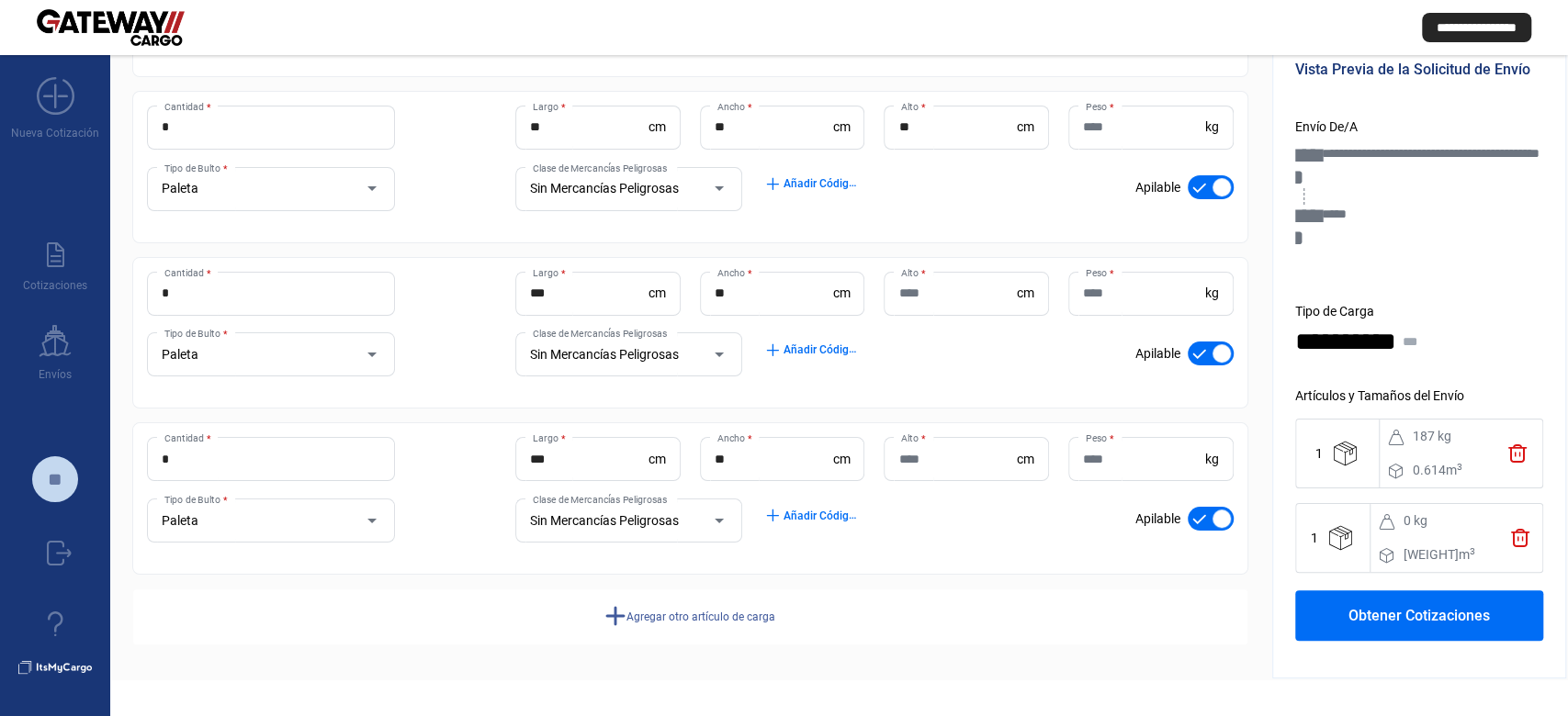 click on "Alto  *" at bounding box center (957, 293) 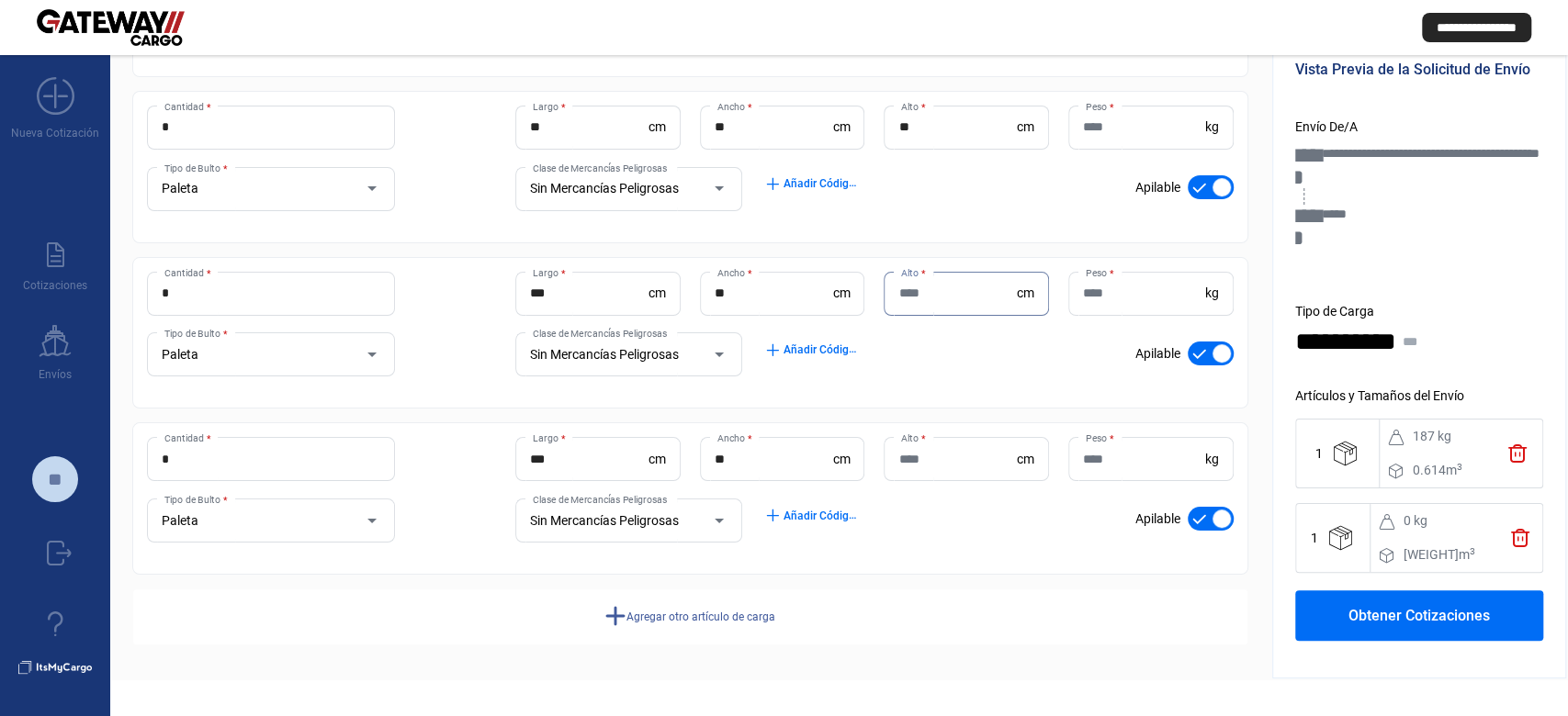 paste on "***" 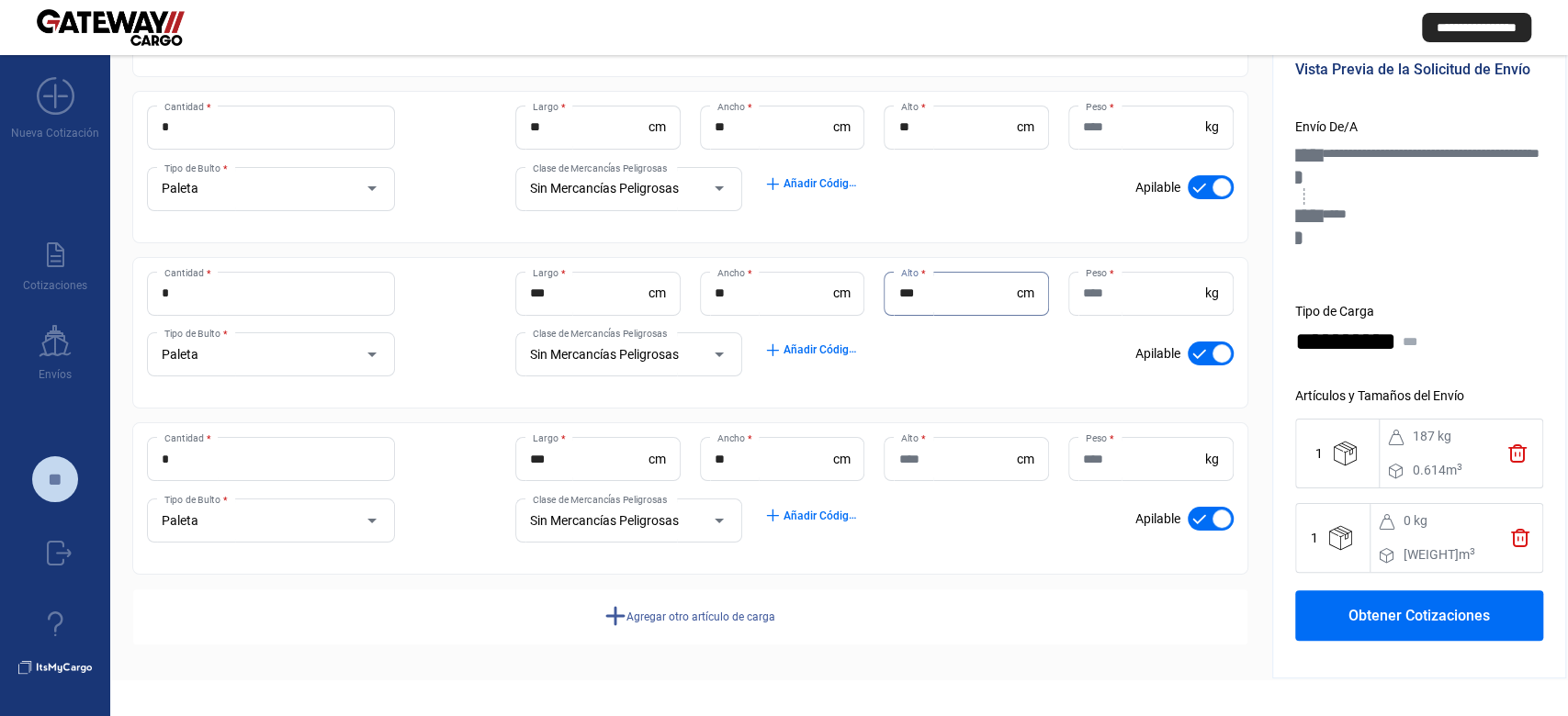 type on "***" 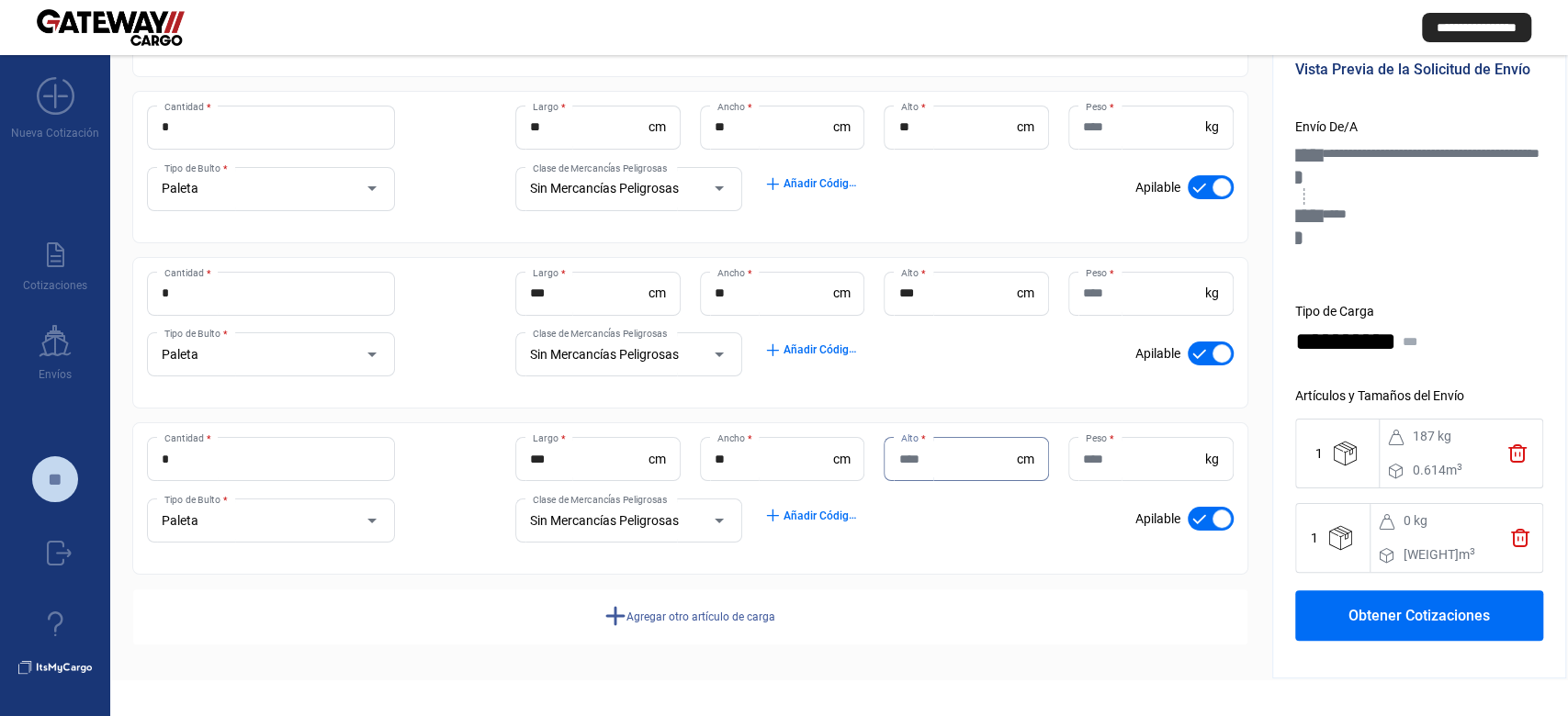 click on "Alto  *" at bounding box center (957, 459) 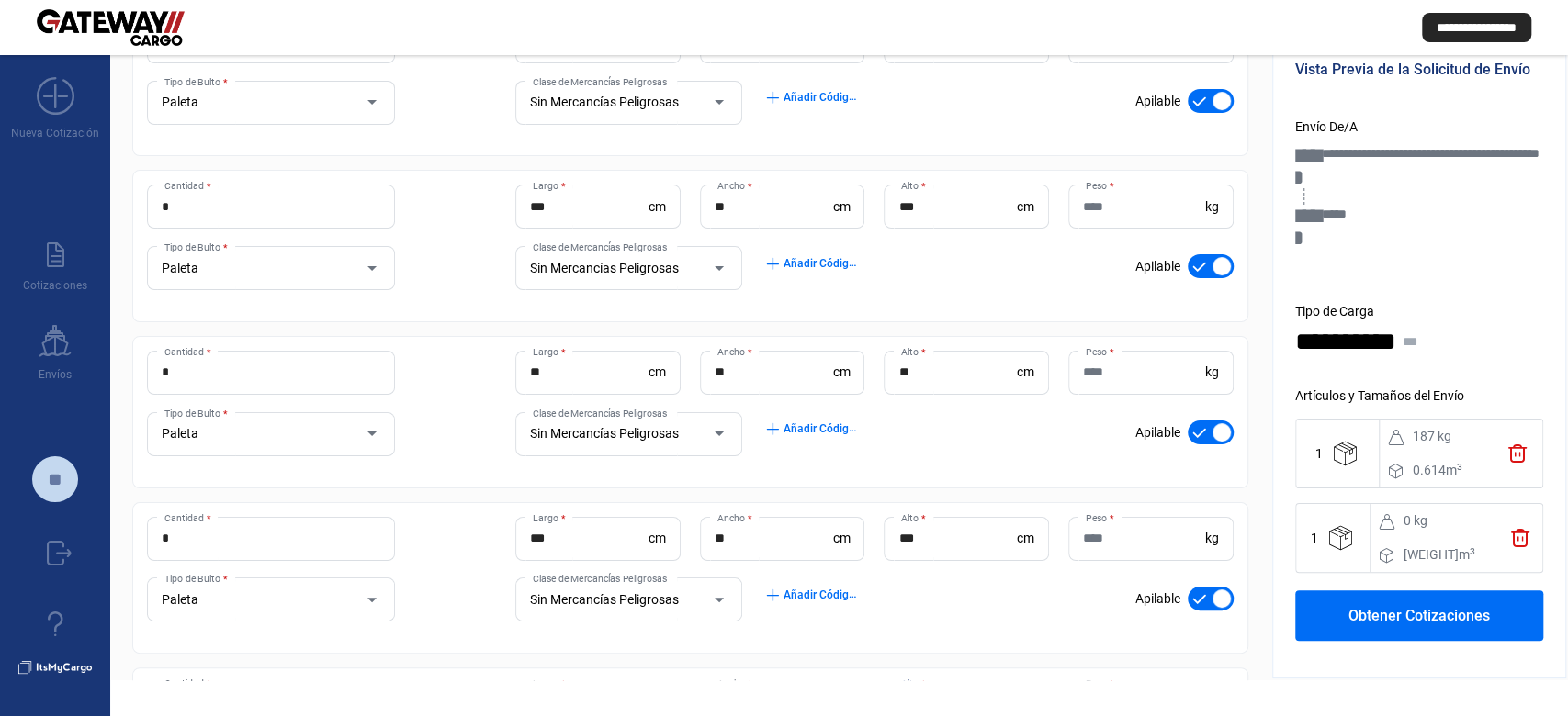 scroll, scrollTop: 0, scrollLeft: 0, axis: both 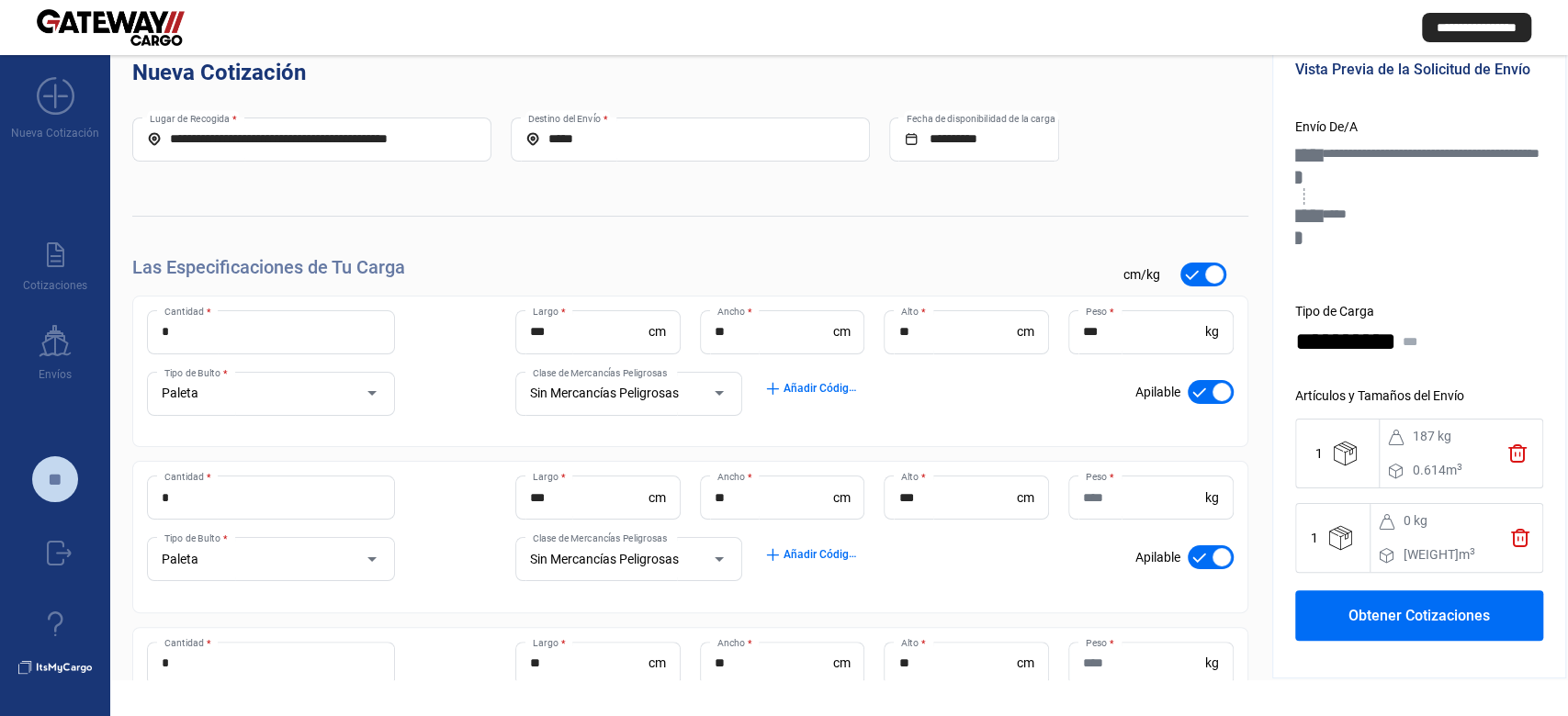 type on "***" 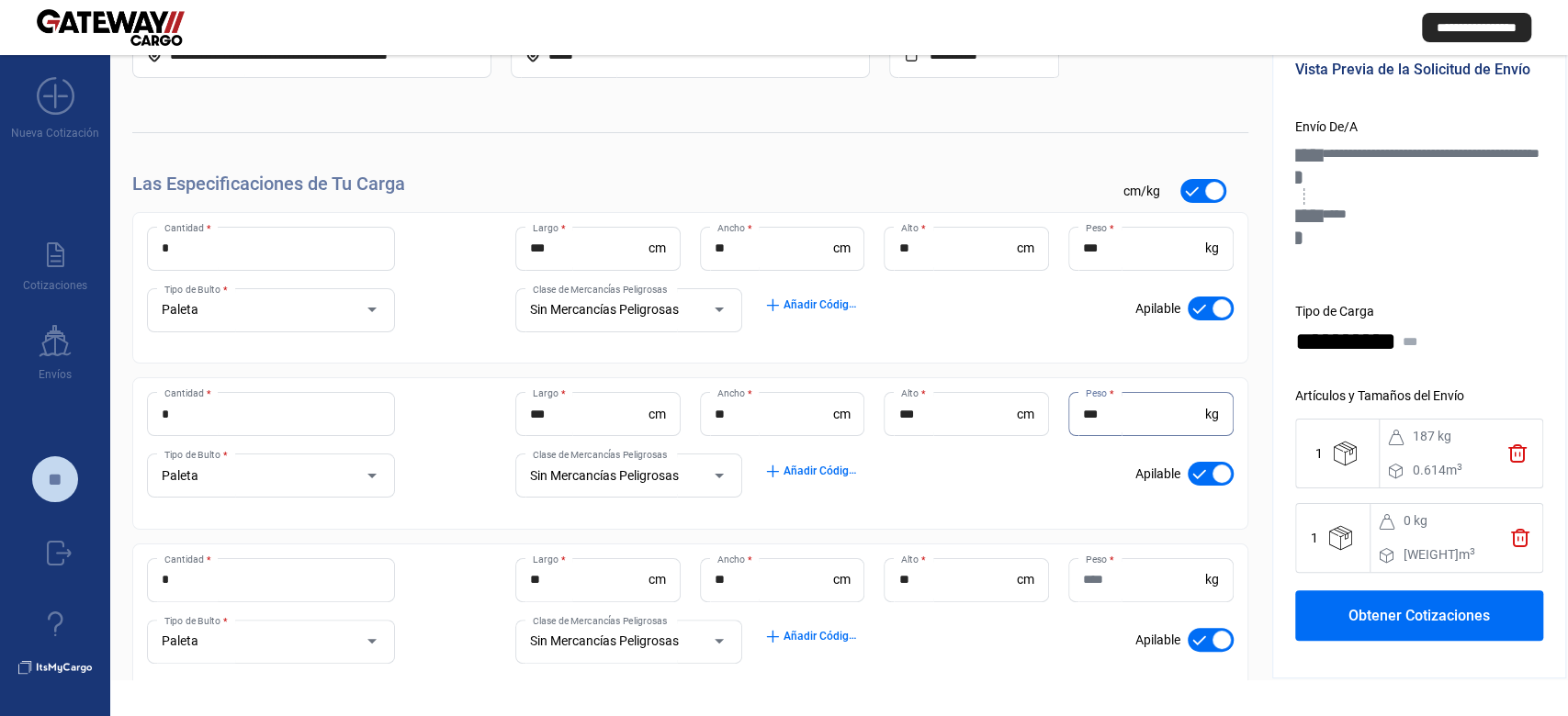 scroll, scrollTop: 122, scrollLeft: 0, axis: vertical 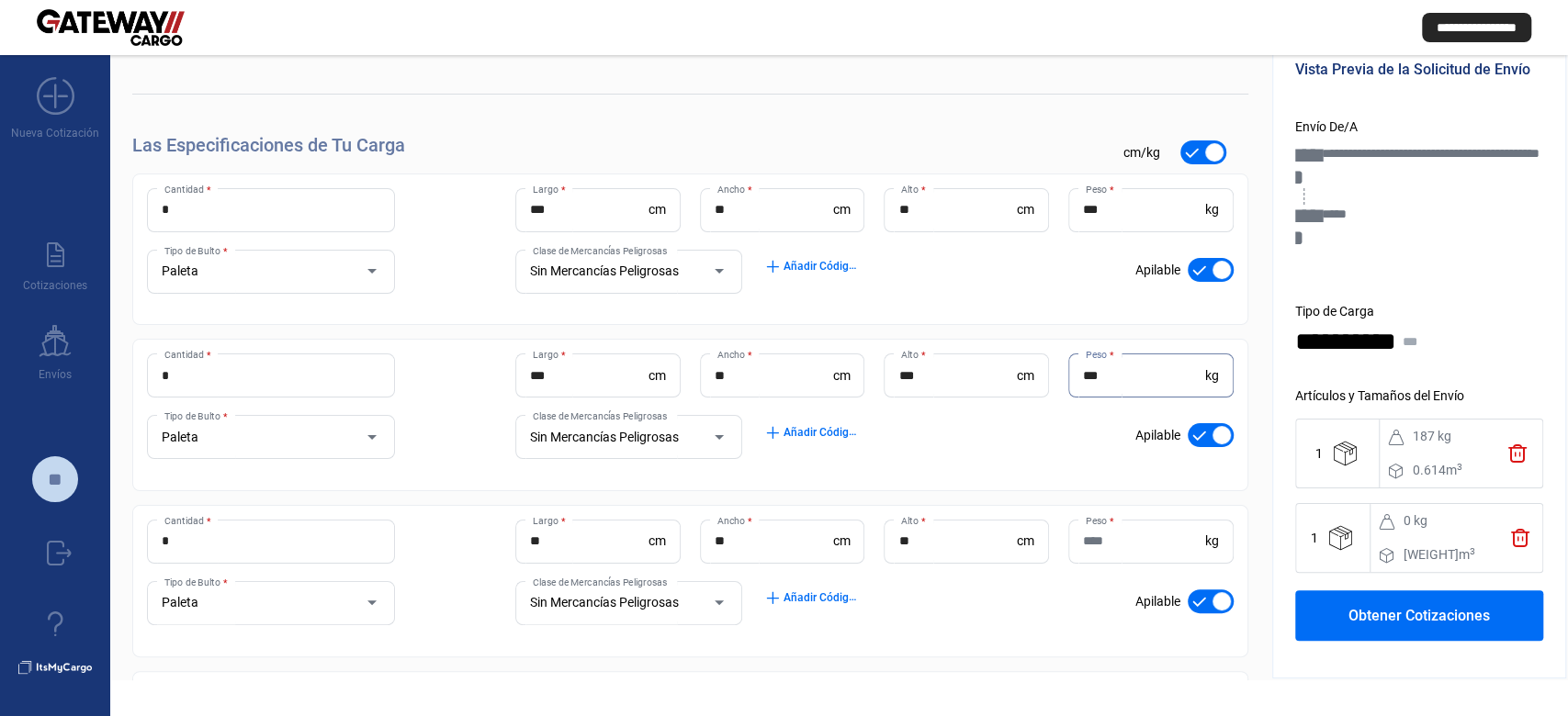 type on "***" 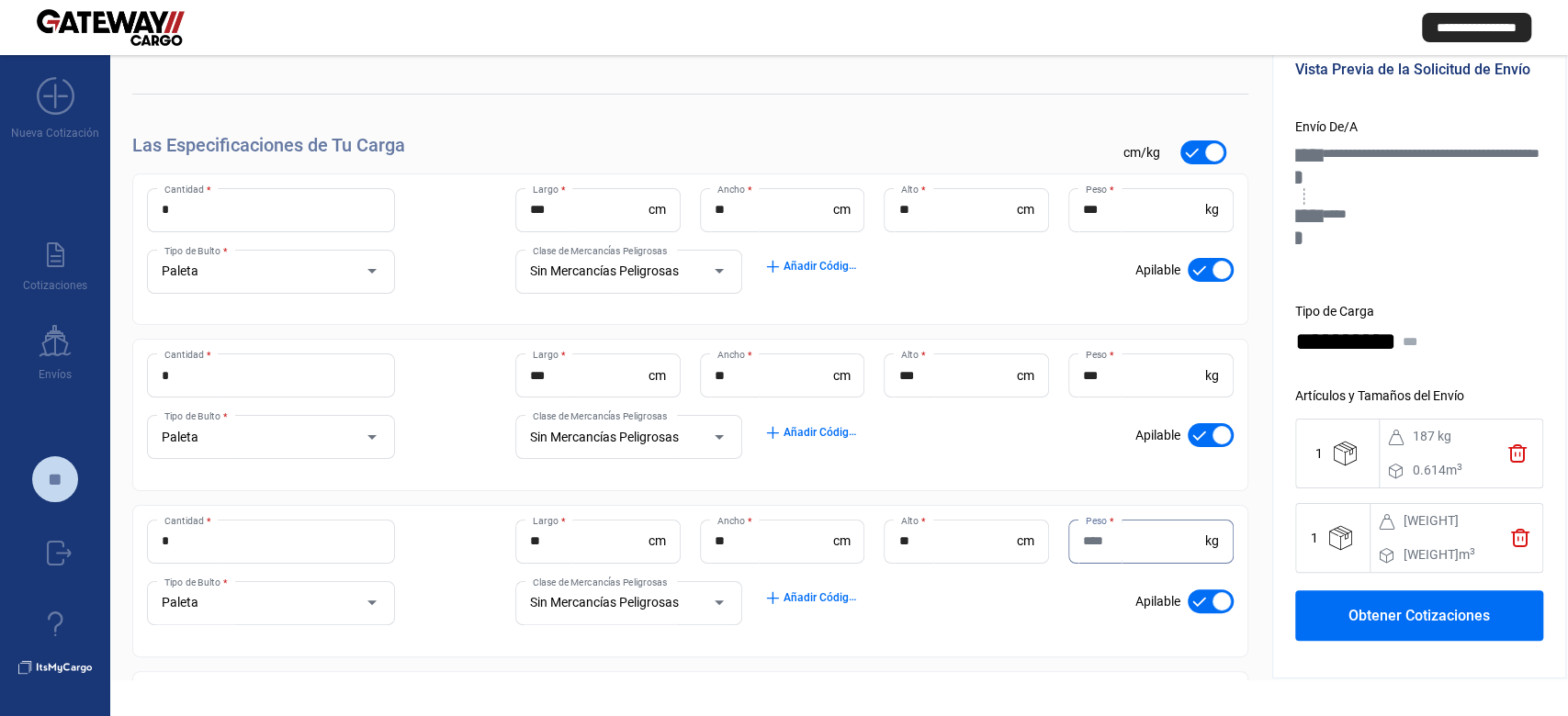 click on "Peso  *" at bounding box center (1144, 541) 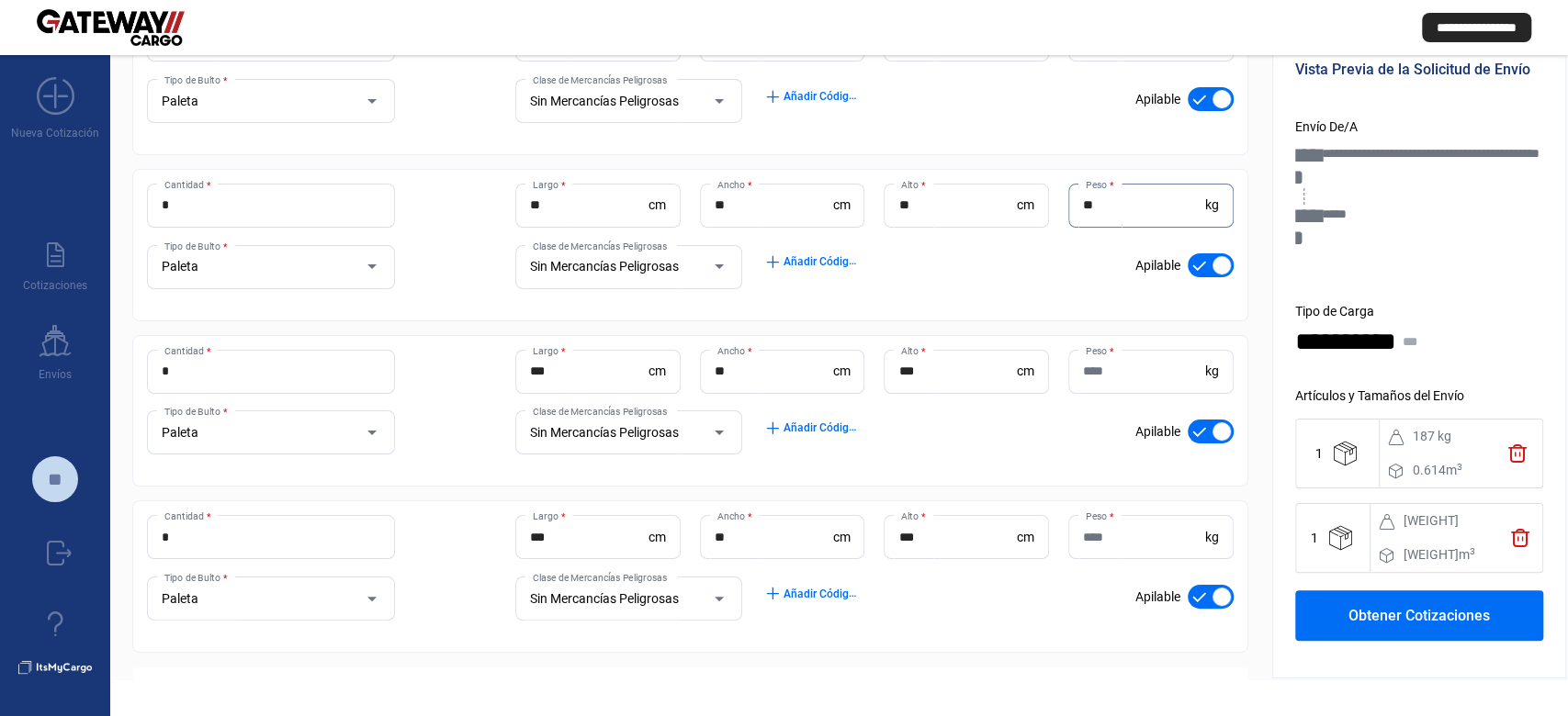 scroll, scrollTop: 489, scrollLeft: 0, axis: vertical 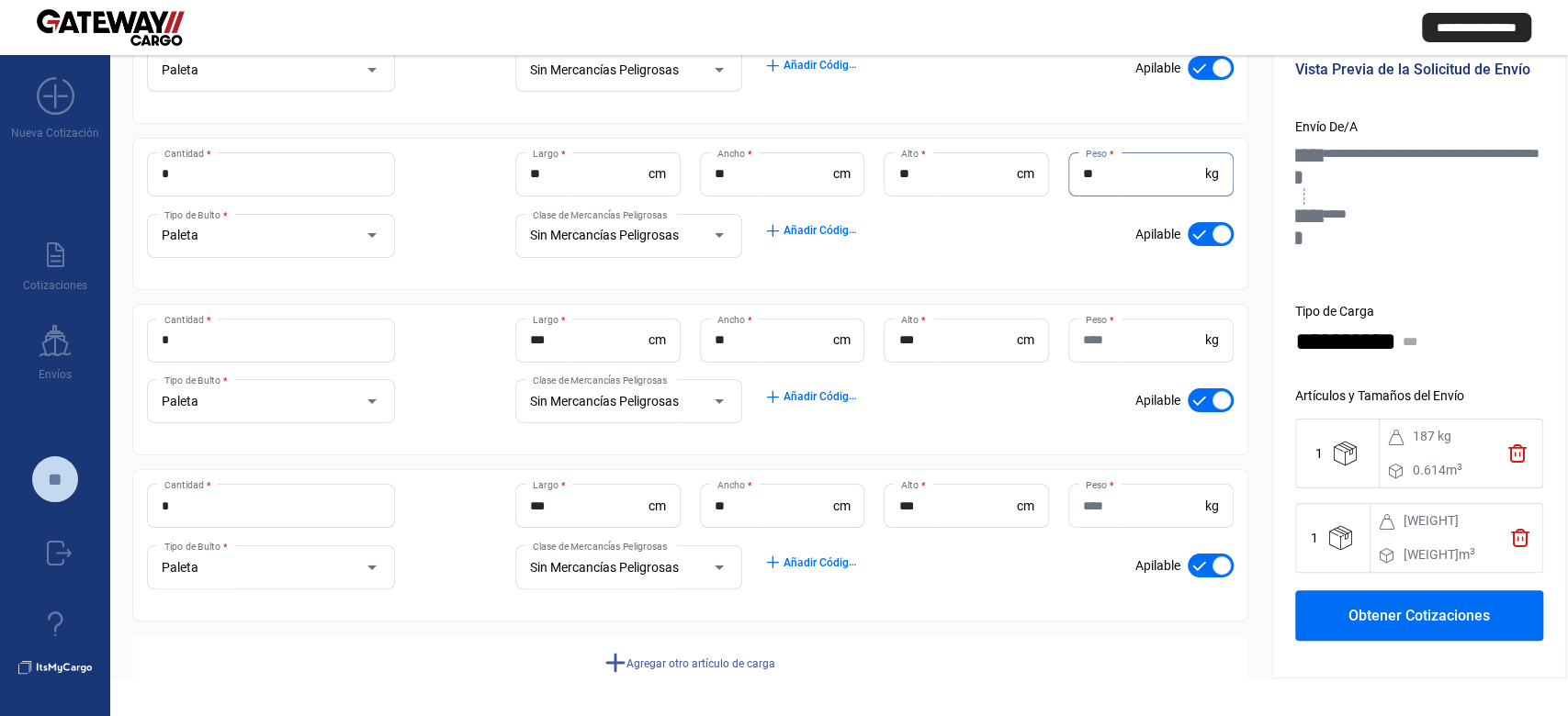 type on "**" 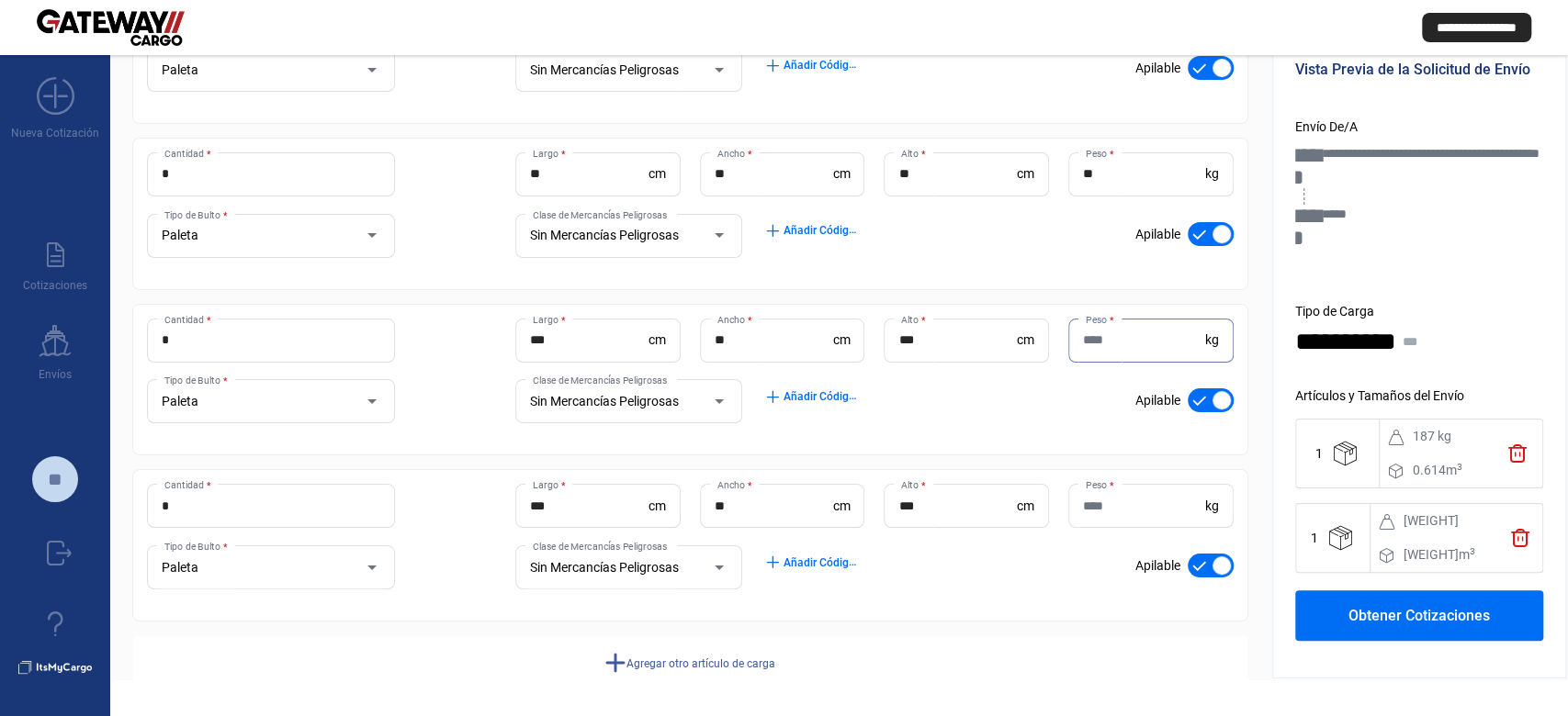 click on "Peso  *" at bounding box center (1144, 340) 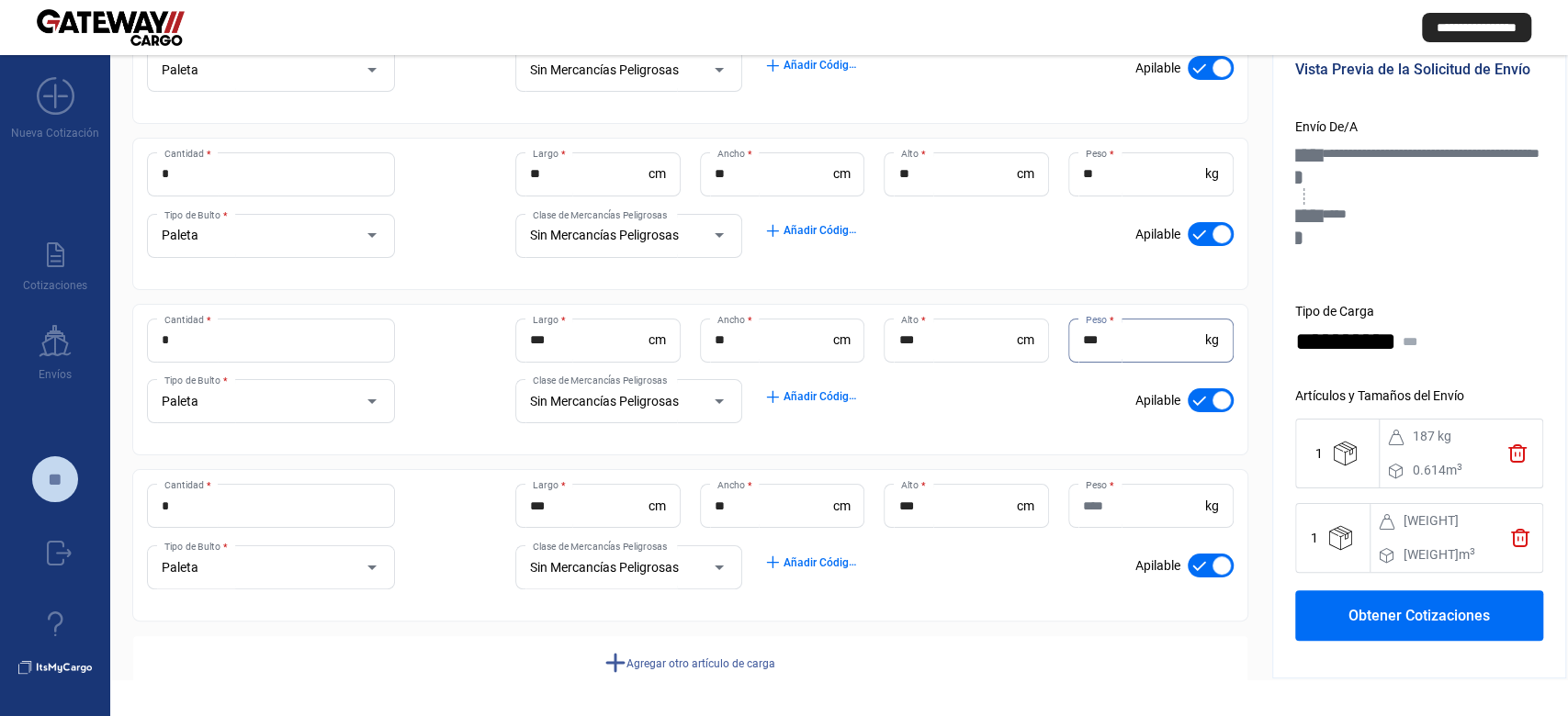 type on "***" 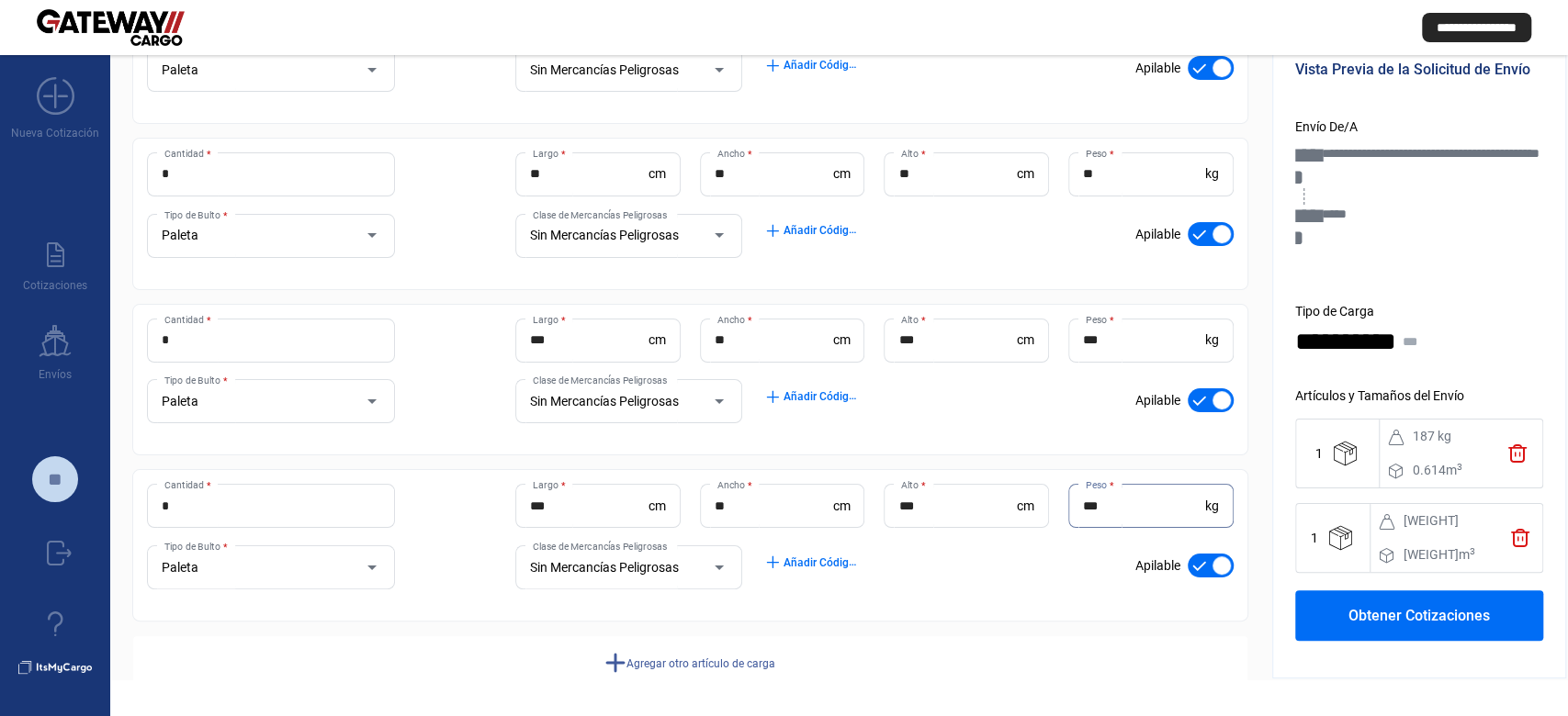 type on "***" 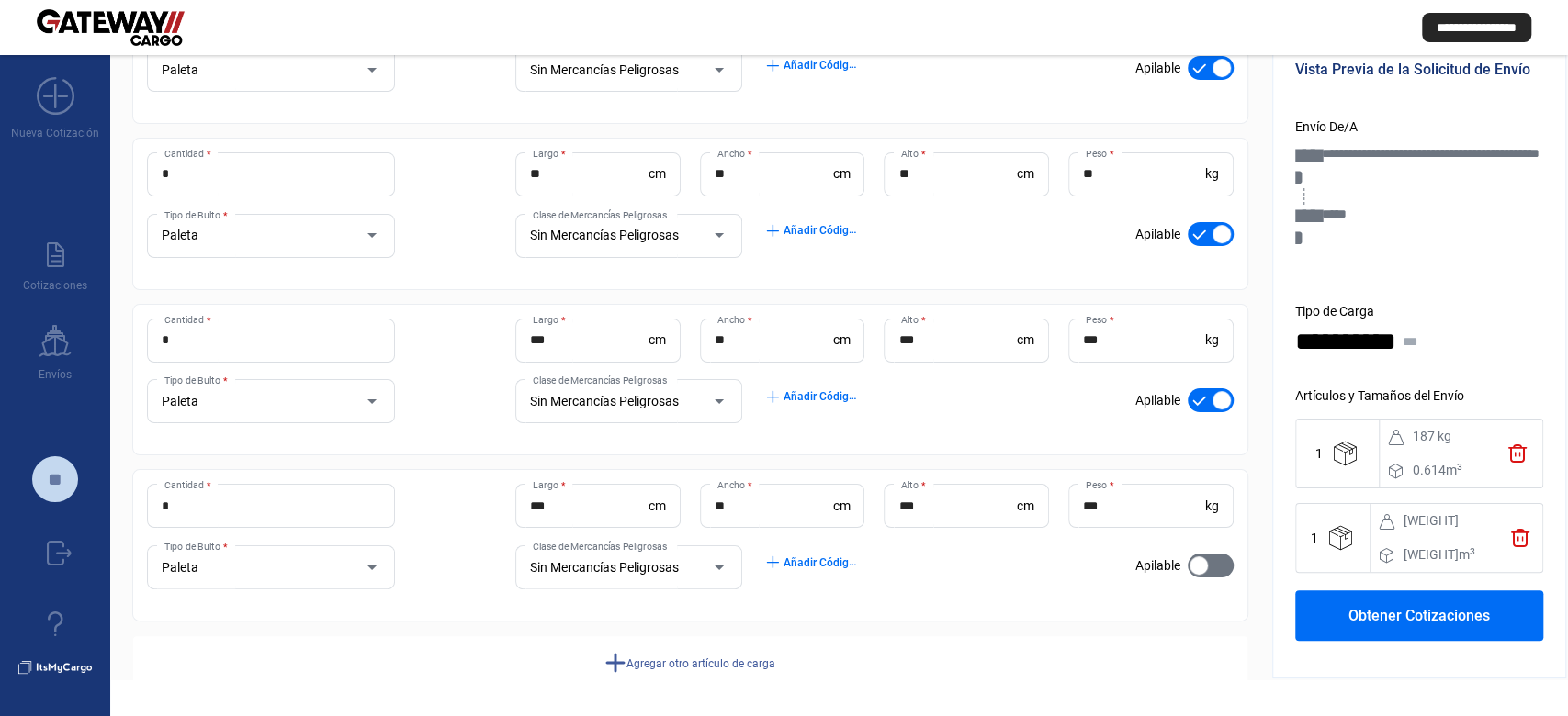 click at bounding box center [1211, 400] 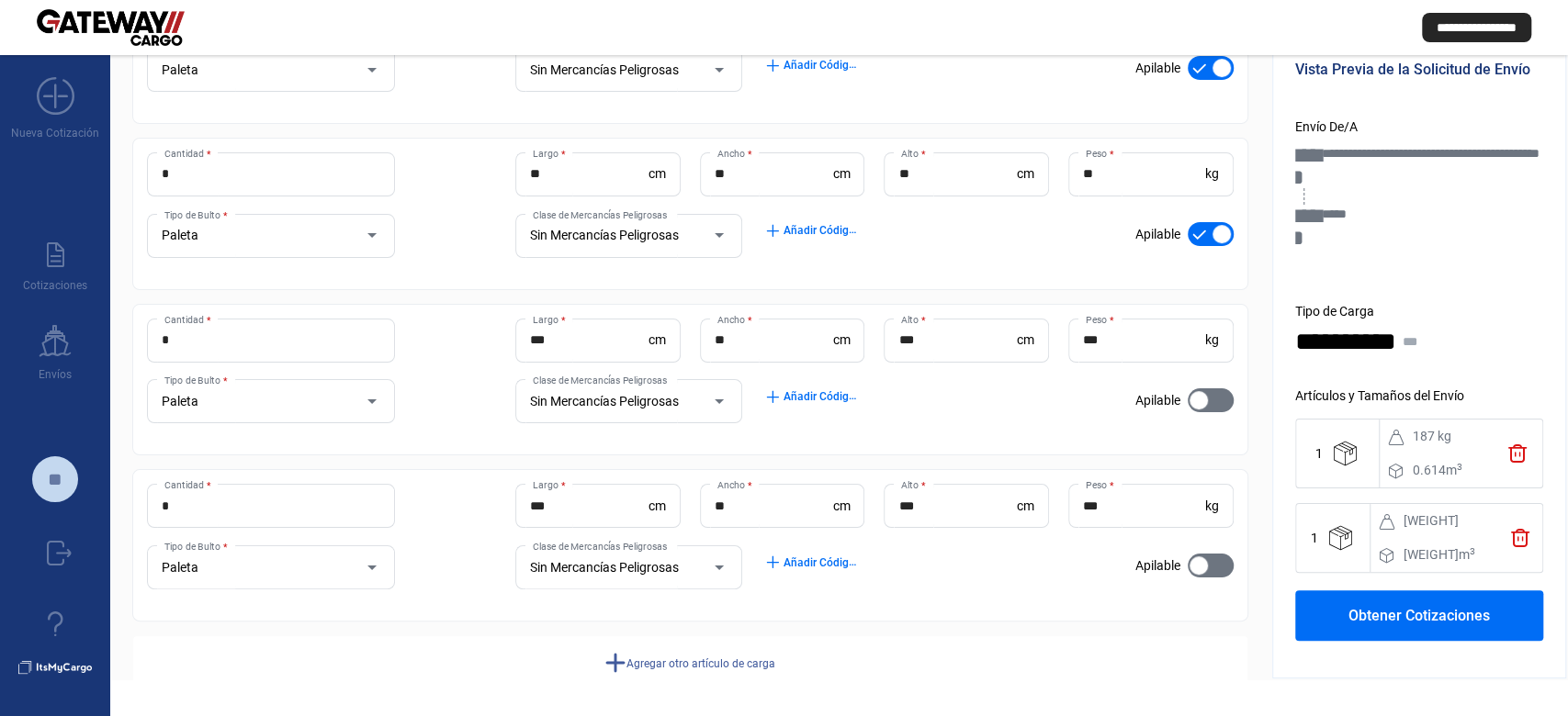click on "check_mark    Apilable" 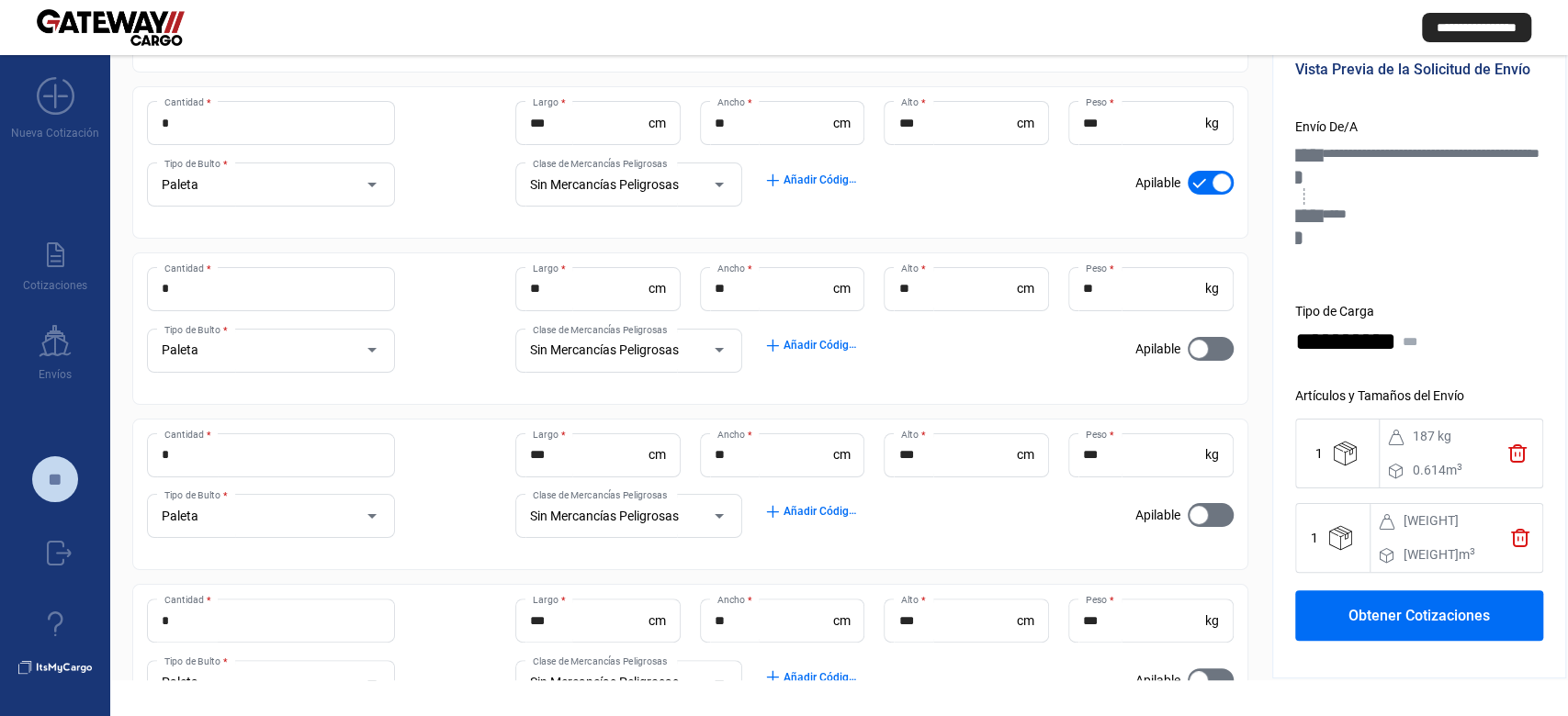 scroll, scrollTop: 244, scrollLeft: 0, axis: vertical 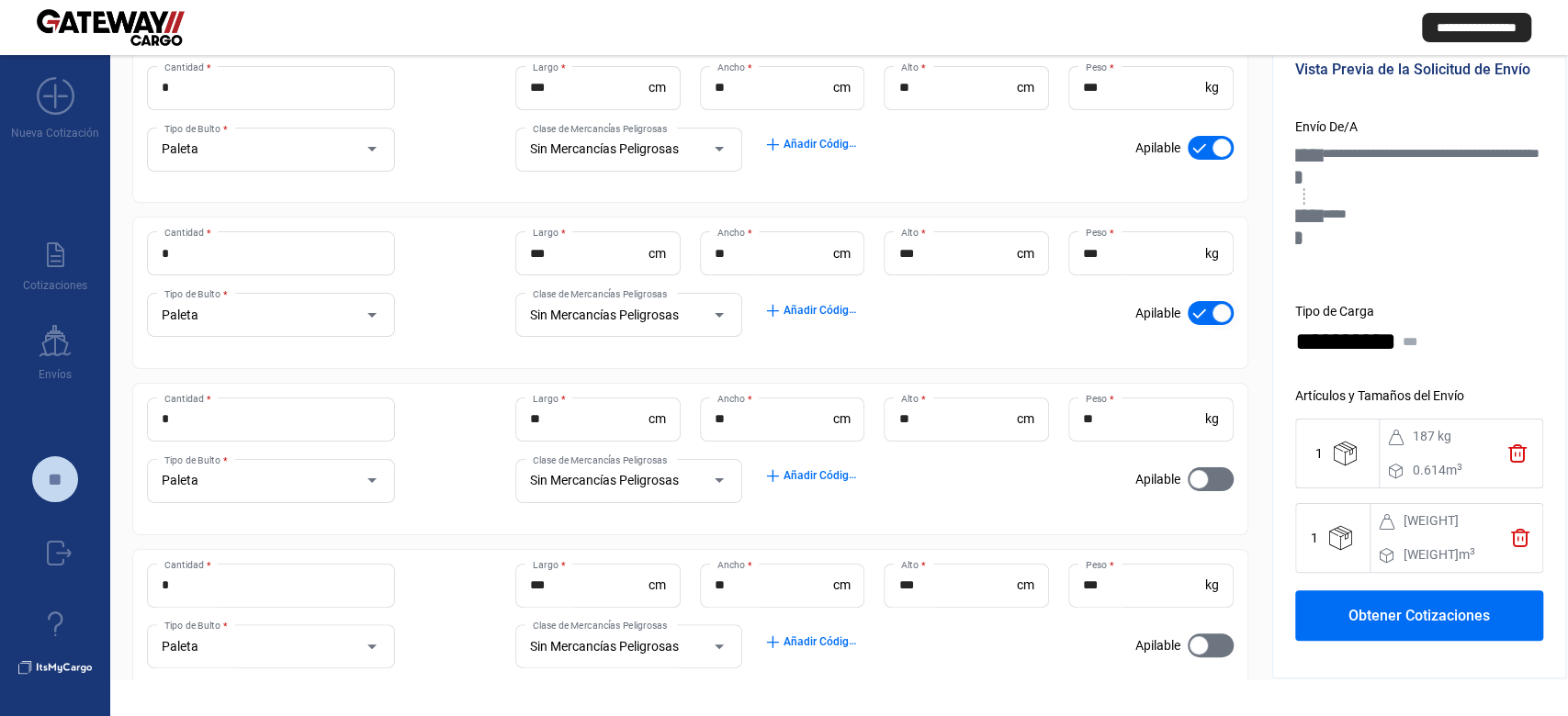 click at bounding box center [1211, 313] 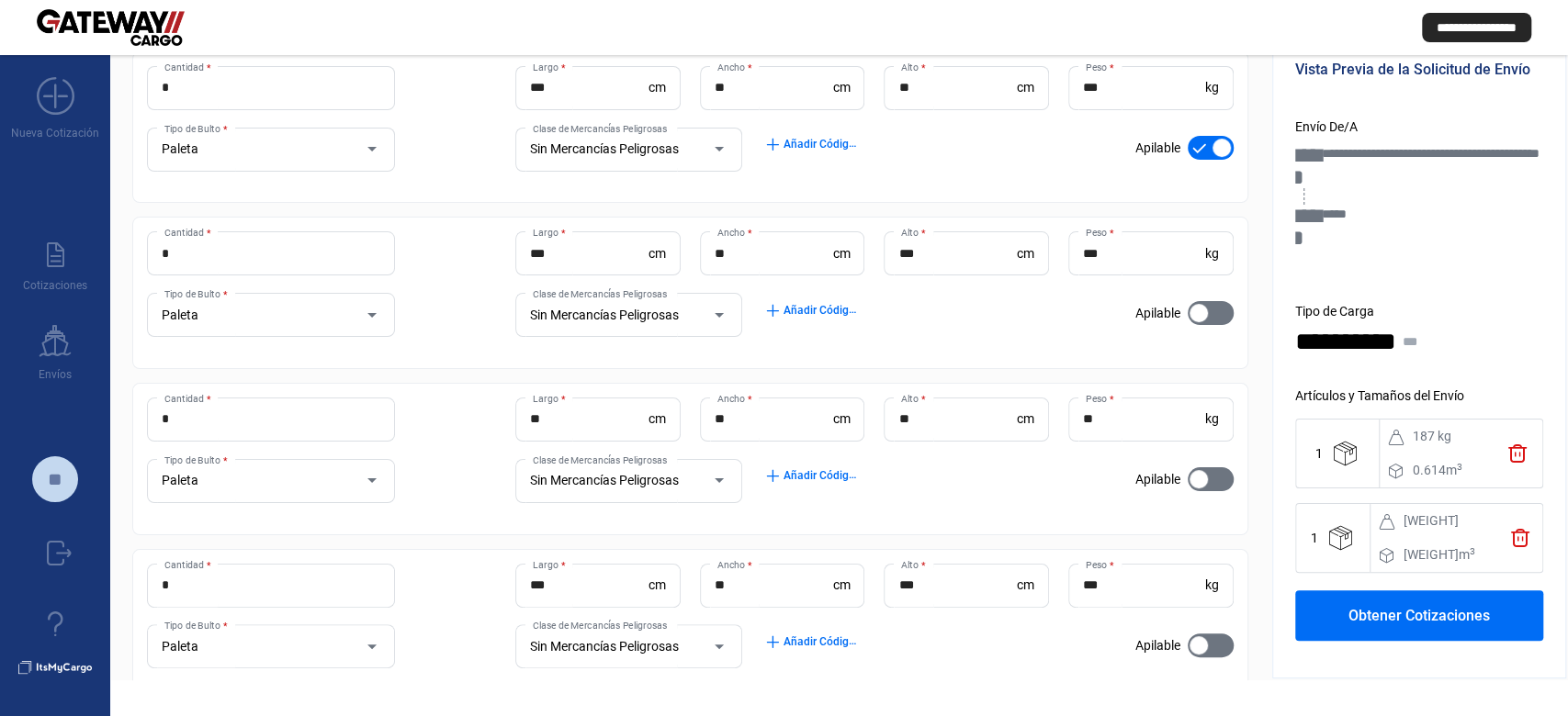 click at bounding box center (1222, 148) 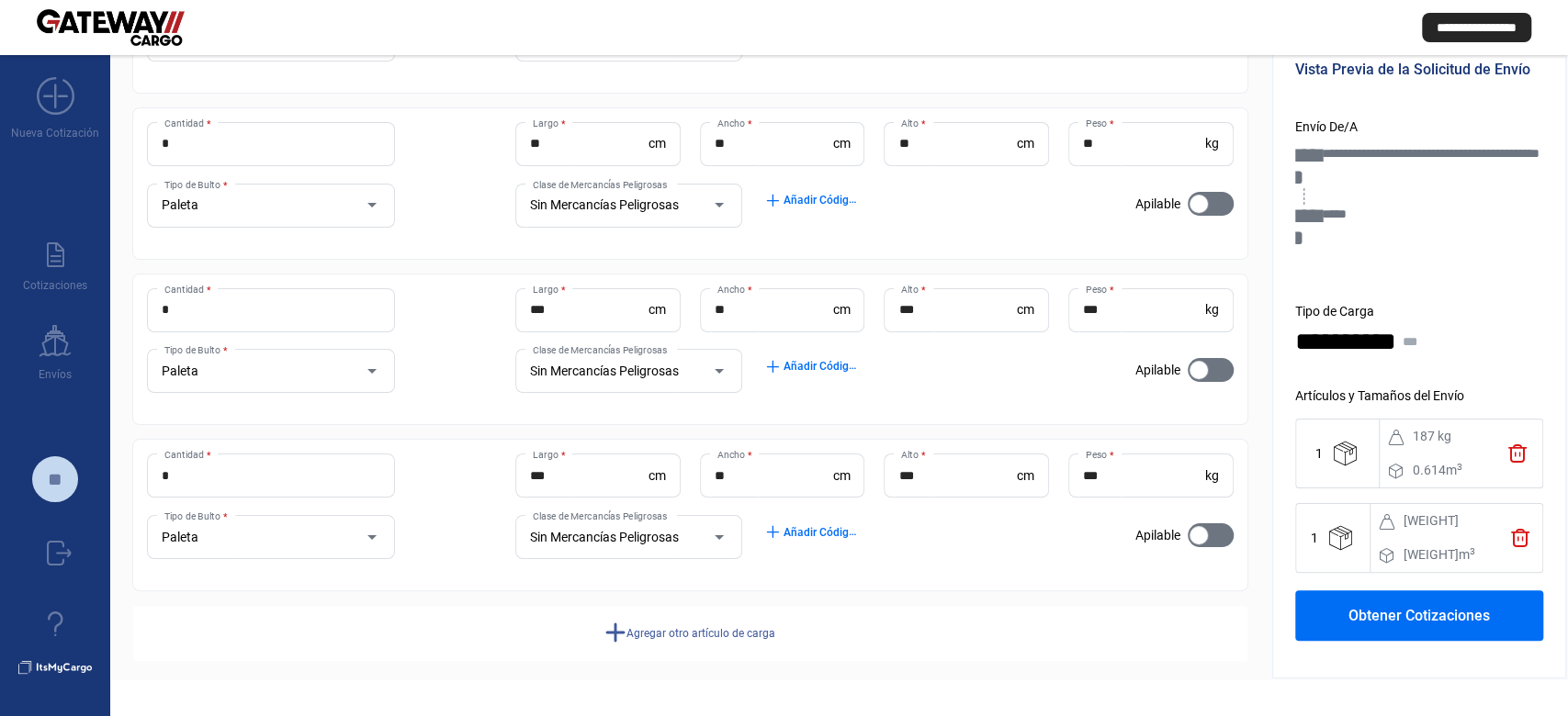 scroll, scrollTop: 536, scrollLeft: 0, axis: vertical 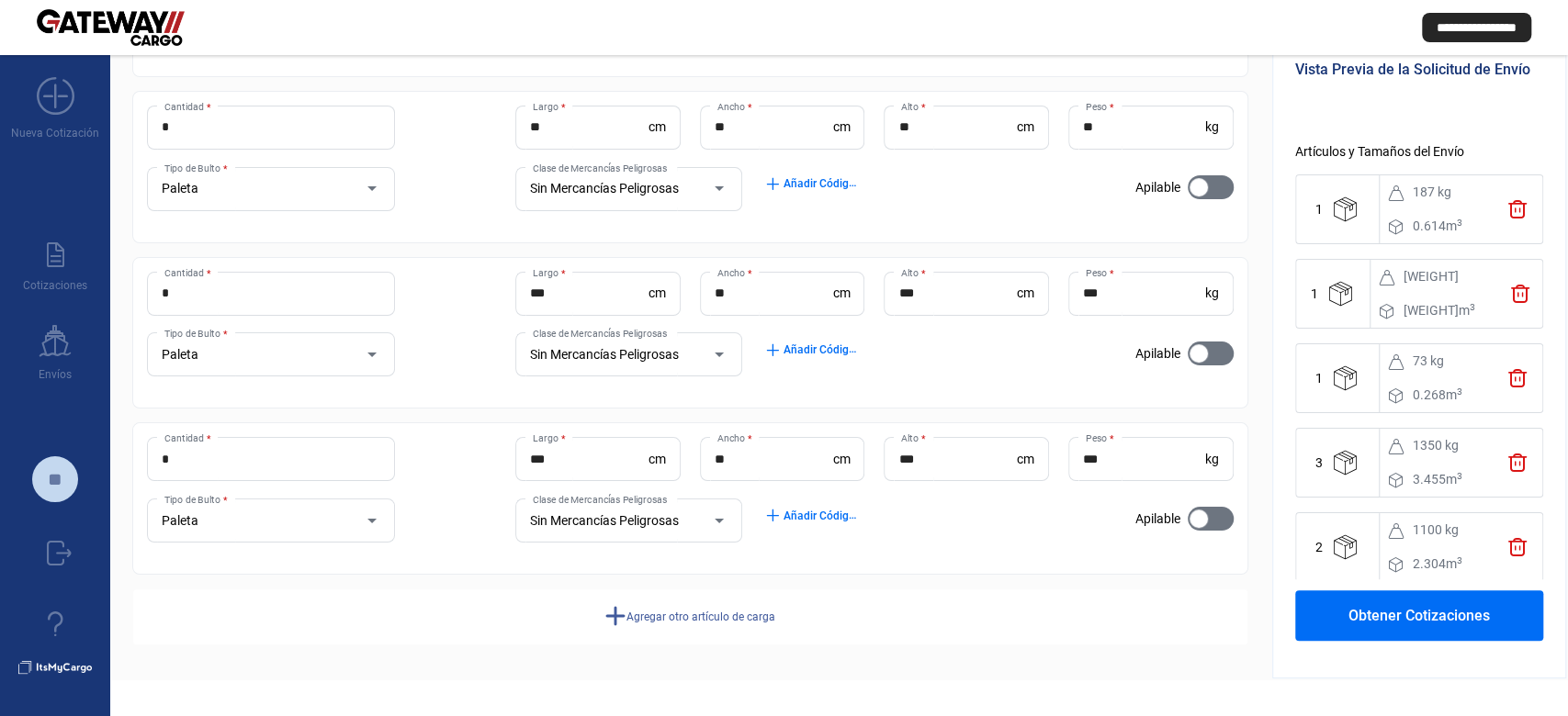 drag, startPoint x: 1379, startPoint y: 599, endPoint x: 1391, endPoint y: 594, distance: 13 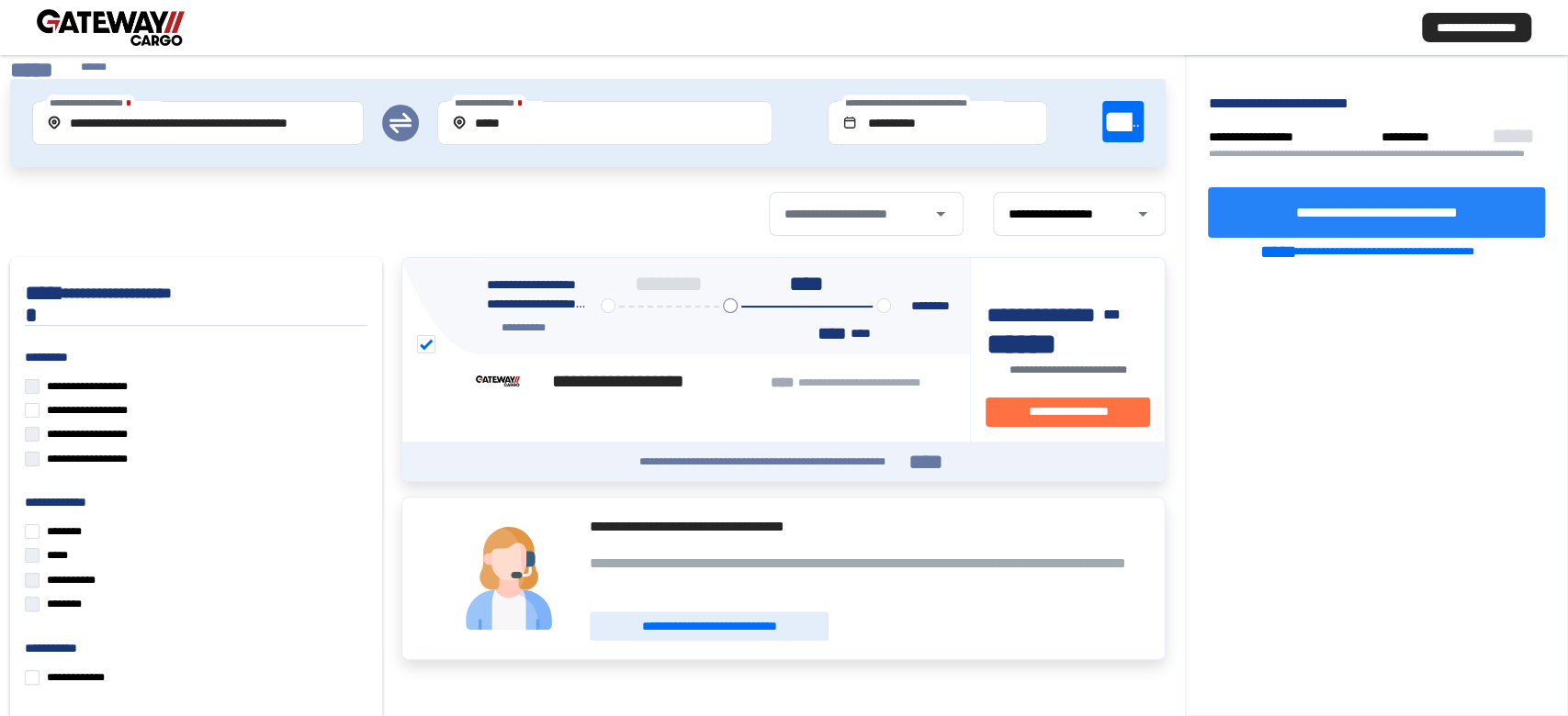 click on "**********" 